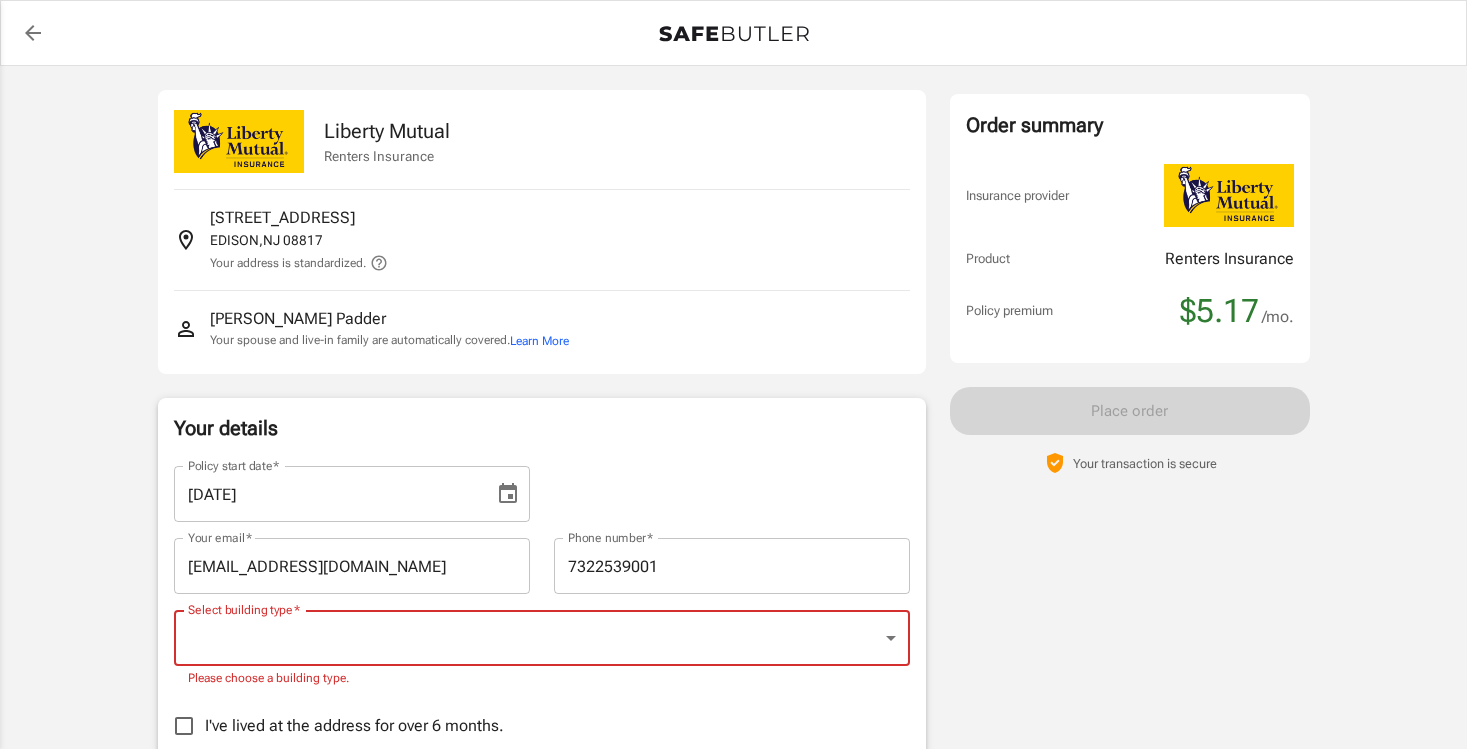 select on "NJ" 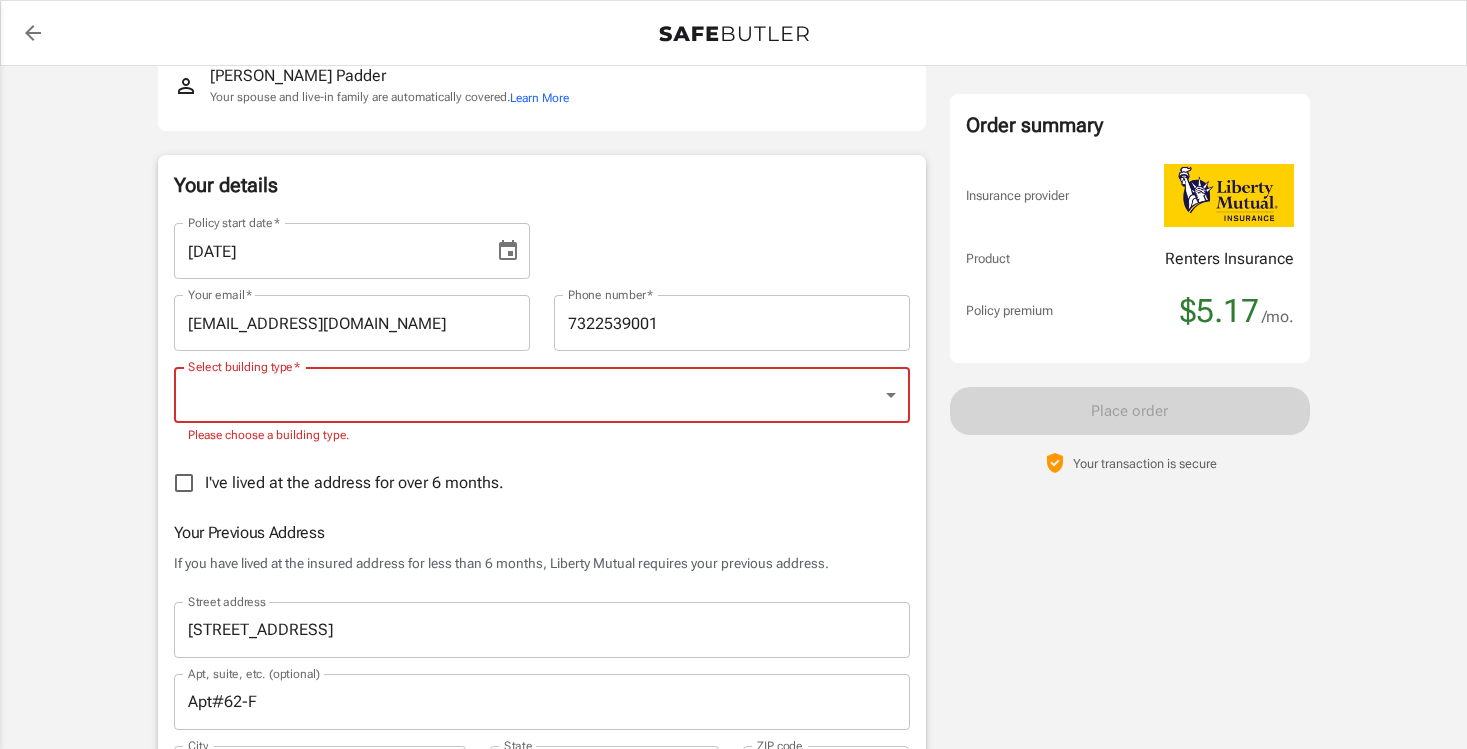 scroll, scrollTop: 249, scrollLeft: 0, axis: vertical 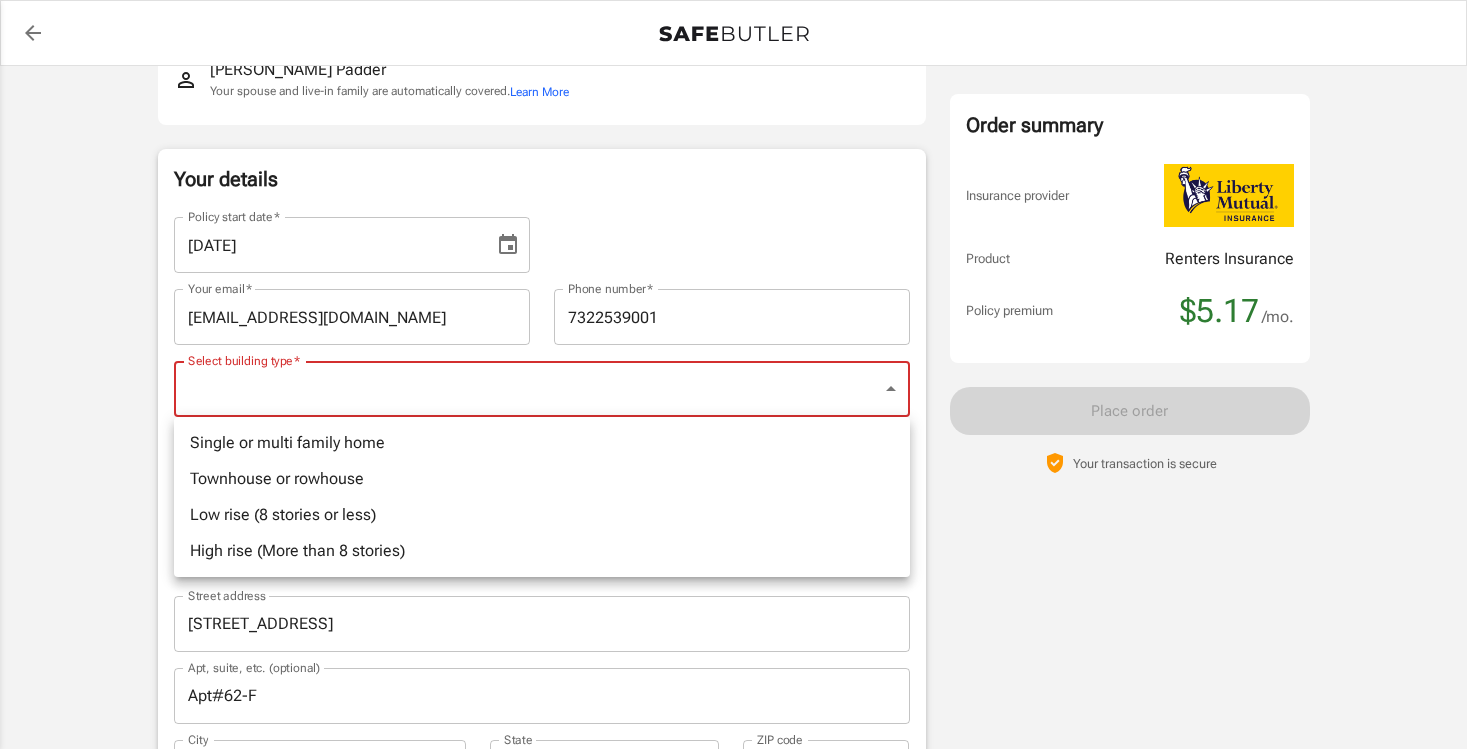 click on "Policy premium $ 5.17 /mo Liberty Mutual Renters Insurance [STREET_ADDRESS] Your address is standardized. [PERSON_NAME] Your spouse and live-in family are automatically covered.  Learn More Your details Policy start date   * [DATE] Policy start date   * Your email   * [EMAIL_ADDRESS][DOMAIN_NAME] Your email   * Phone number   * [PHONE_NUMBER] Phone number   * Select building type   * ​ Select building type   * Please choose a building type. I've lived at the address for over 6 months. Previous Address [STREET_ADDRESS] Your Previous Address If you have lived at the insured address for less than 6 months, Liberty Mutual requires your previous address. Street address [STREET_ADDRESS] address Apt, suite, etc. (optional) Apt#62-F Apt, suite, etc. (optional) City [GEOGRAPHIC_DATA] [US_STATE] [US_STATE] [US_STATE] [US_STATE] [US_STATE] [US_STATE] [US_STATE] [US_STATE] [US_STATE] [US_STATE] [US_STATE]" at bounding box center (733, 893) 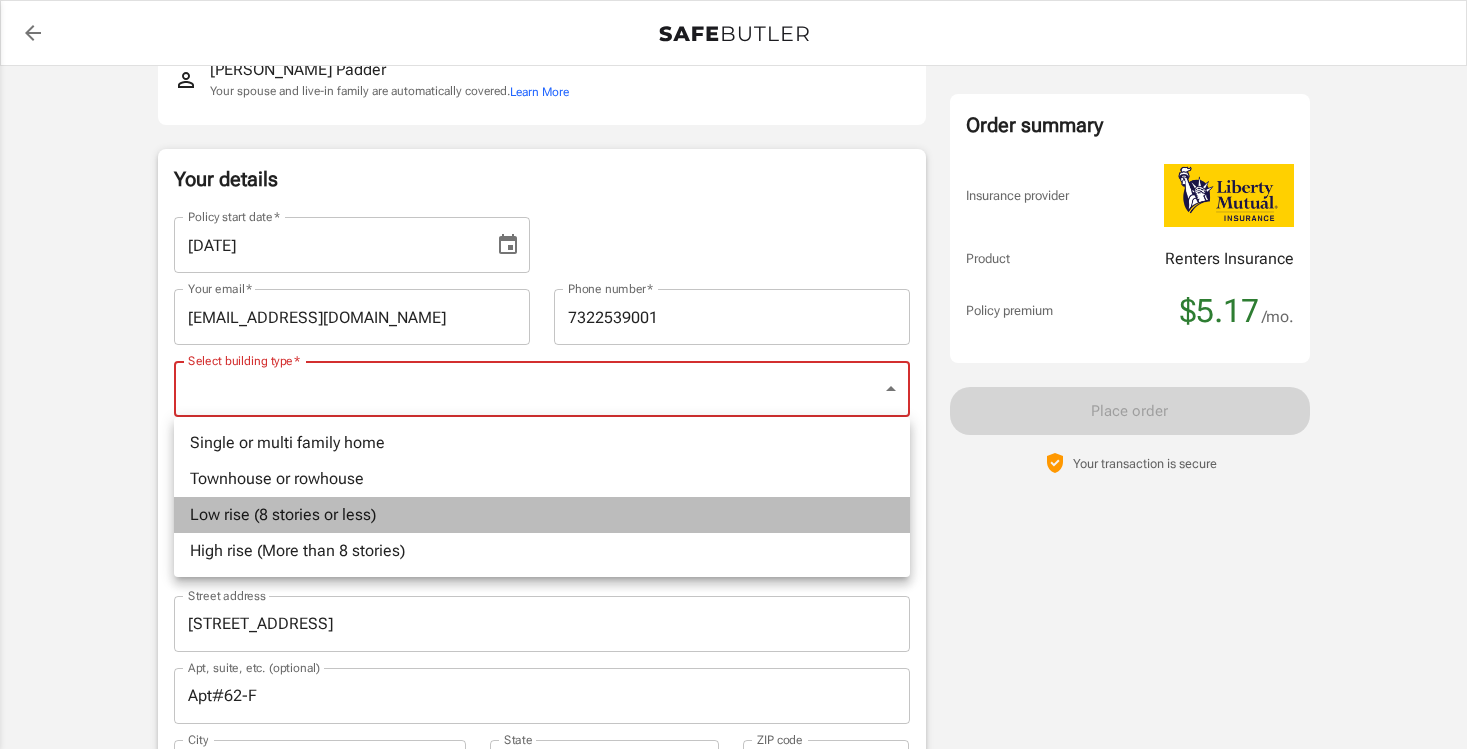 click on "Low rise (8 stories or less)" at bounding box center (542, 515) 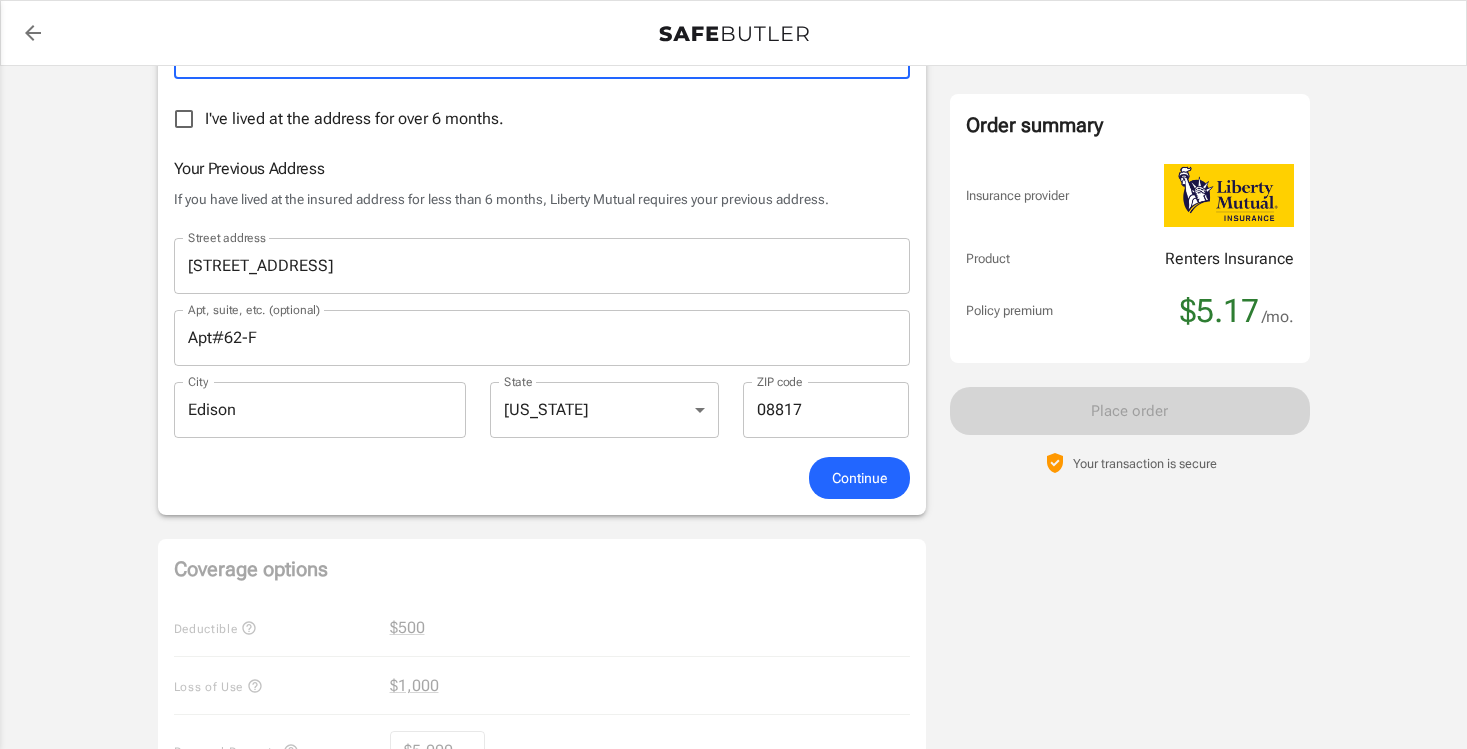 scroll, scrollTop: 578, scrollLeft: 0, axis: vertical 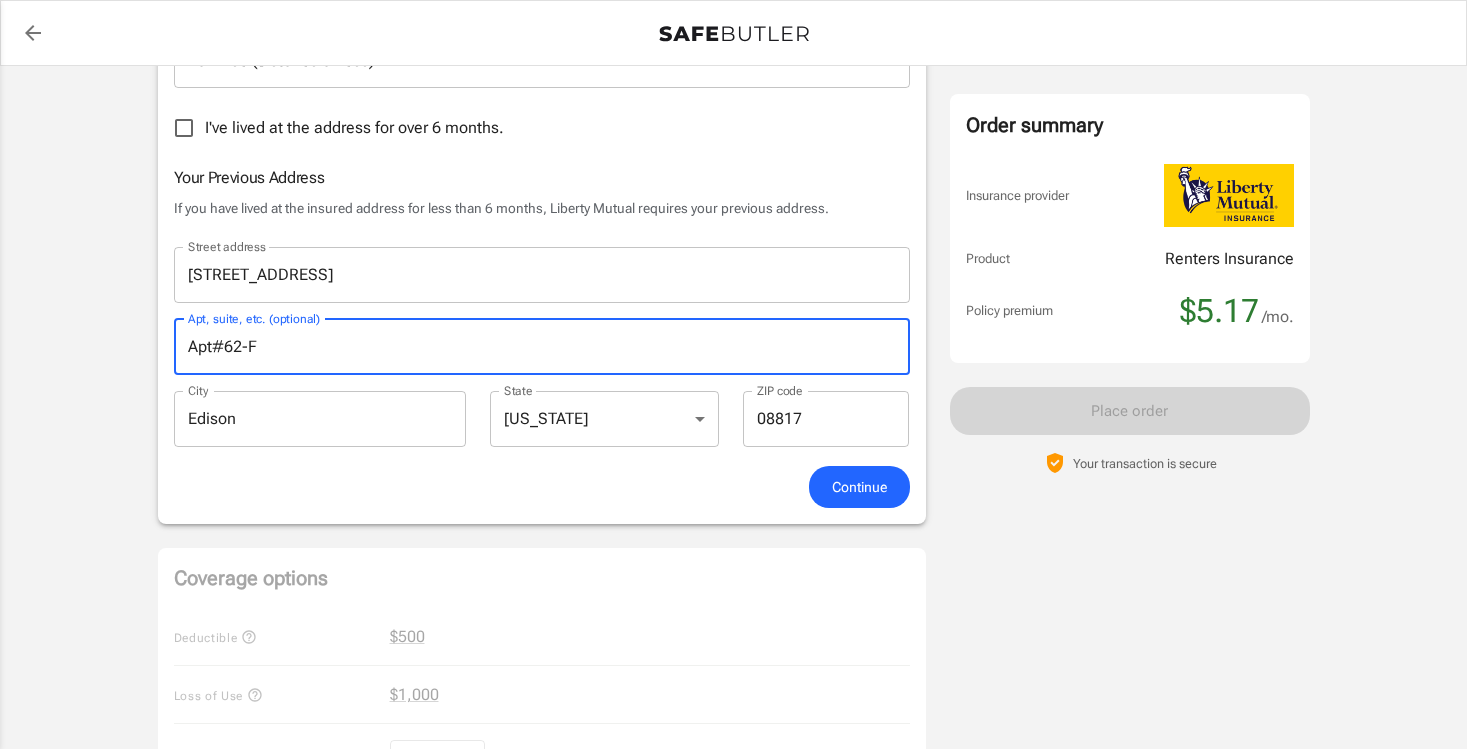 drag, startPoint x: 267, startPoint y: 348, endPoint x: 172, endPoint y: 341, distance: 95.257545 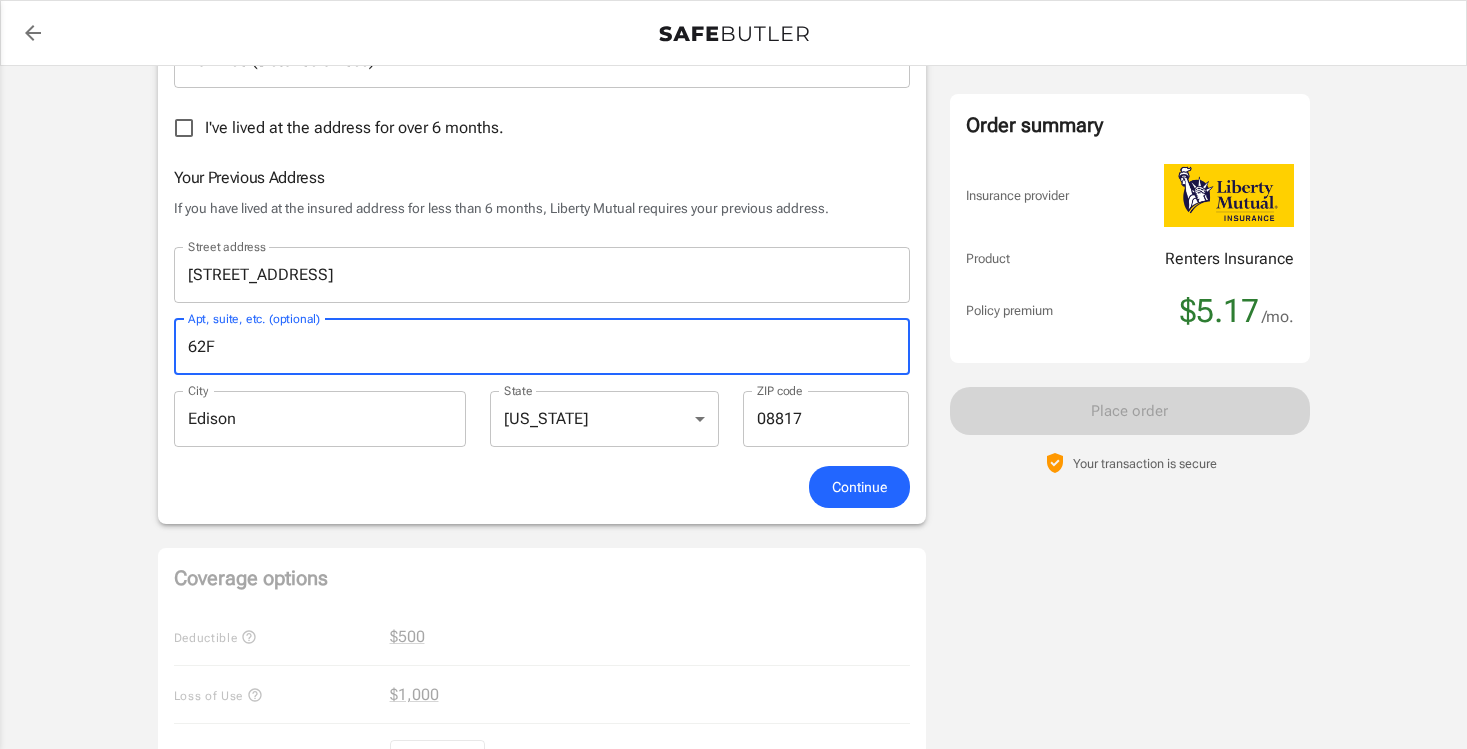 type on "62F" 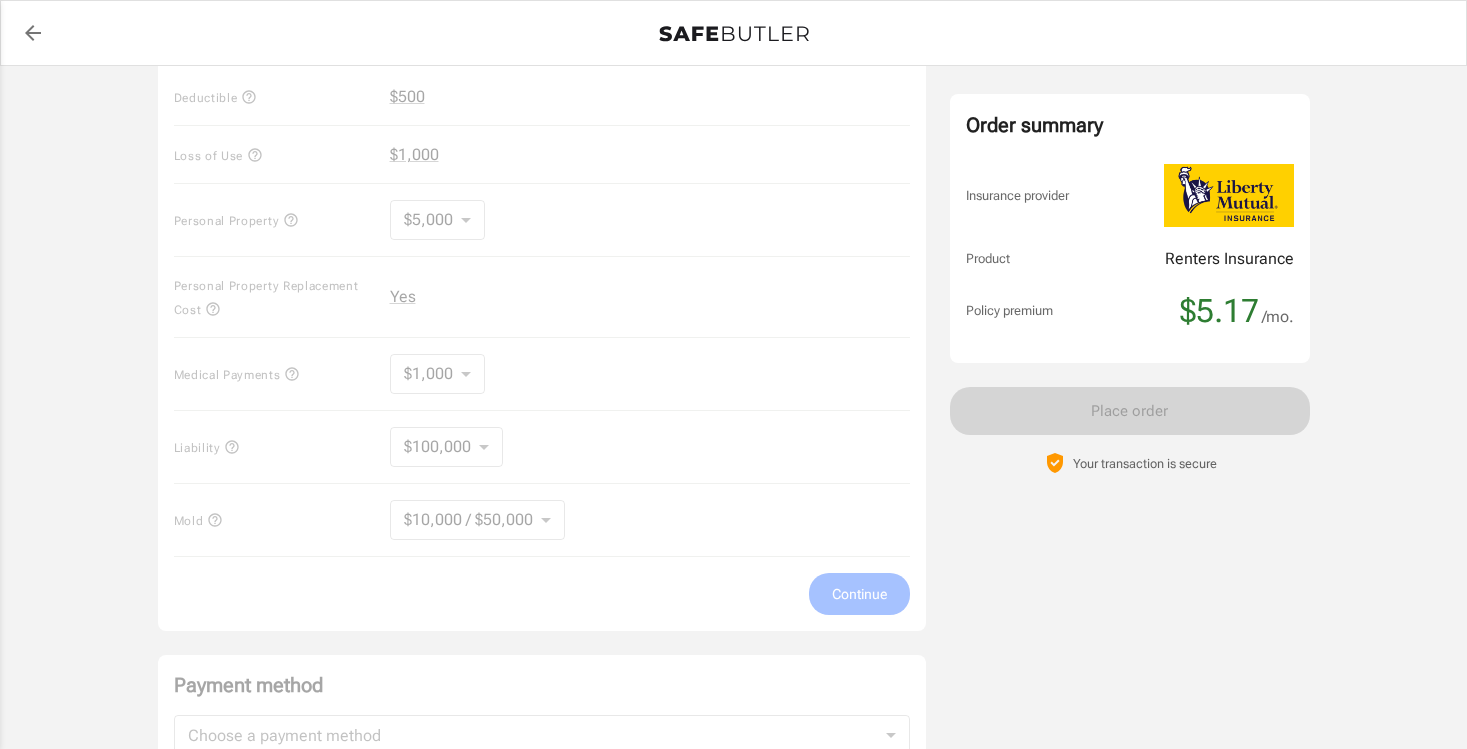 scroll, scrollTop: 1120, scrollLeft: 0, axis: vertical 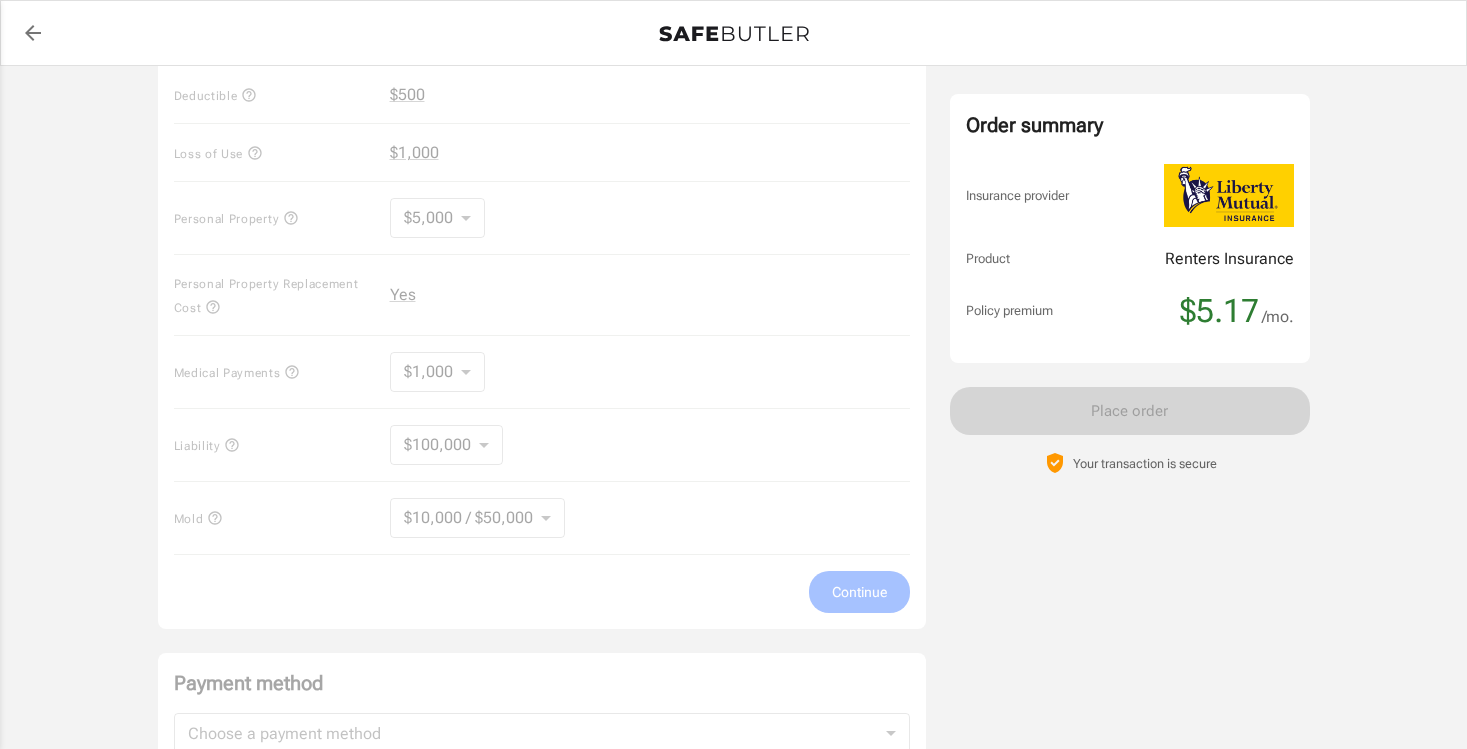 click on "Coverage options Deductible   $500 Loss of Use   $1,000 Personal Property   $5,000 5000 ​ Personal Property Replacement Cost   Yes Medical Payments   $1,000 1000 ​ Liability   $100,000 100000 ​ Mold   $10,000 / $50,000 10000/50000 ​ Continue" at bounding box center [542, 317] 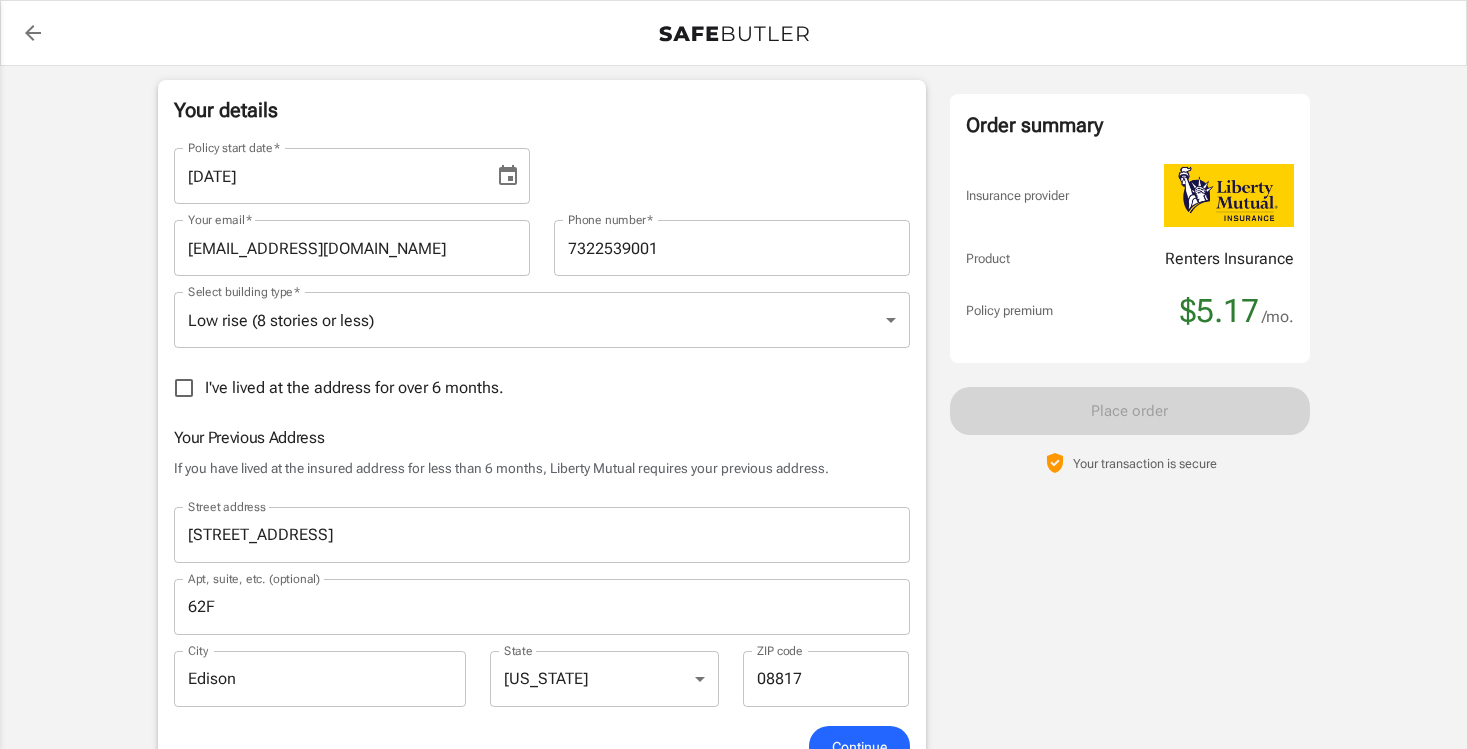 scroll, scrollTop: 320, scrollLeft: 0, axis: vertical 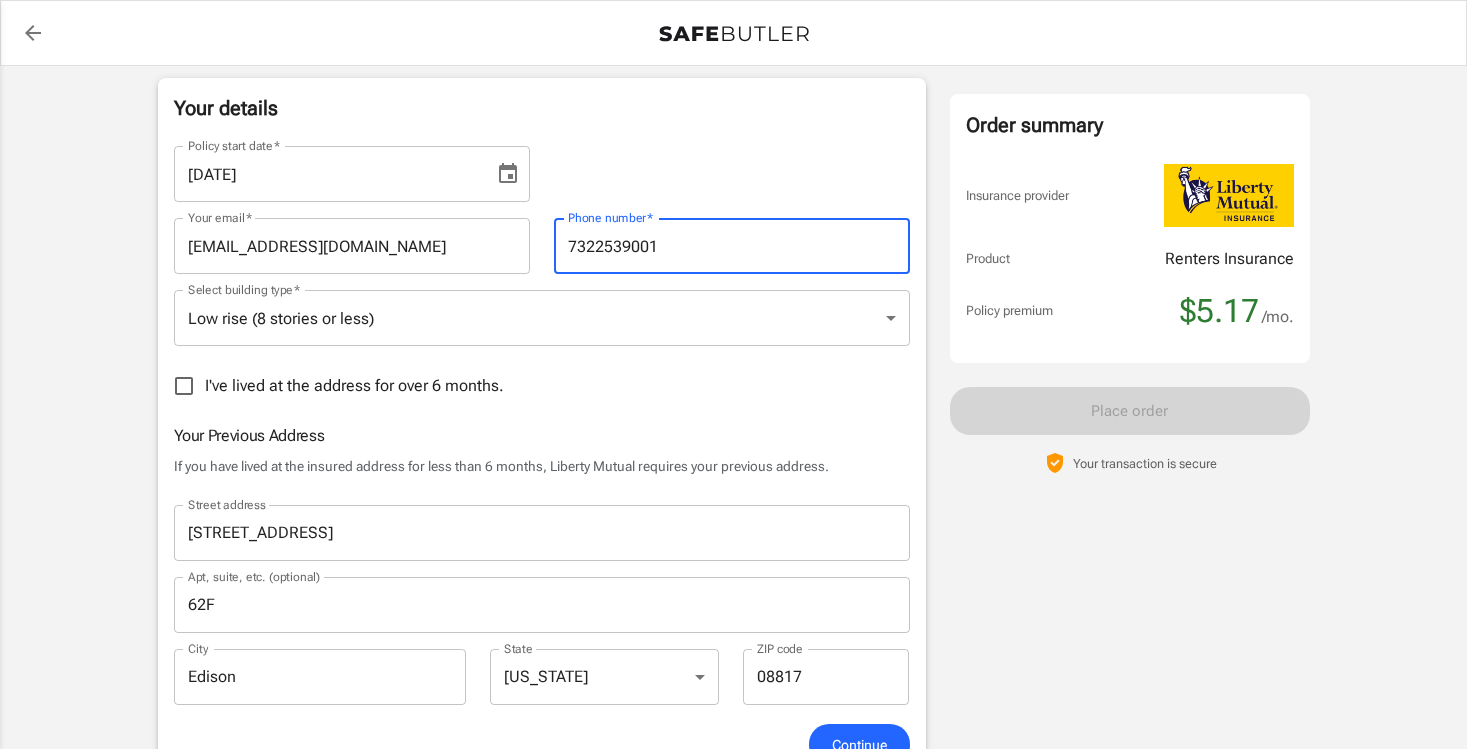click on "7322539001" at bounding box center [732, 246] 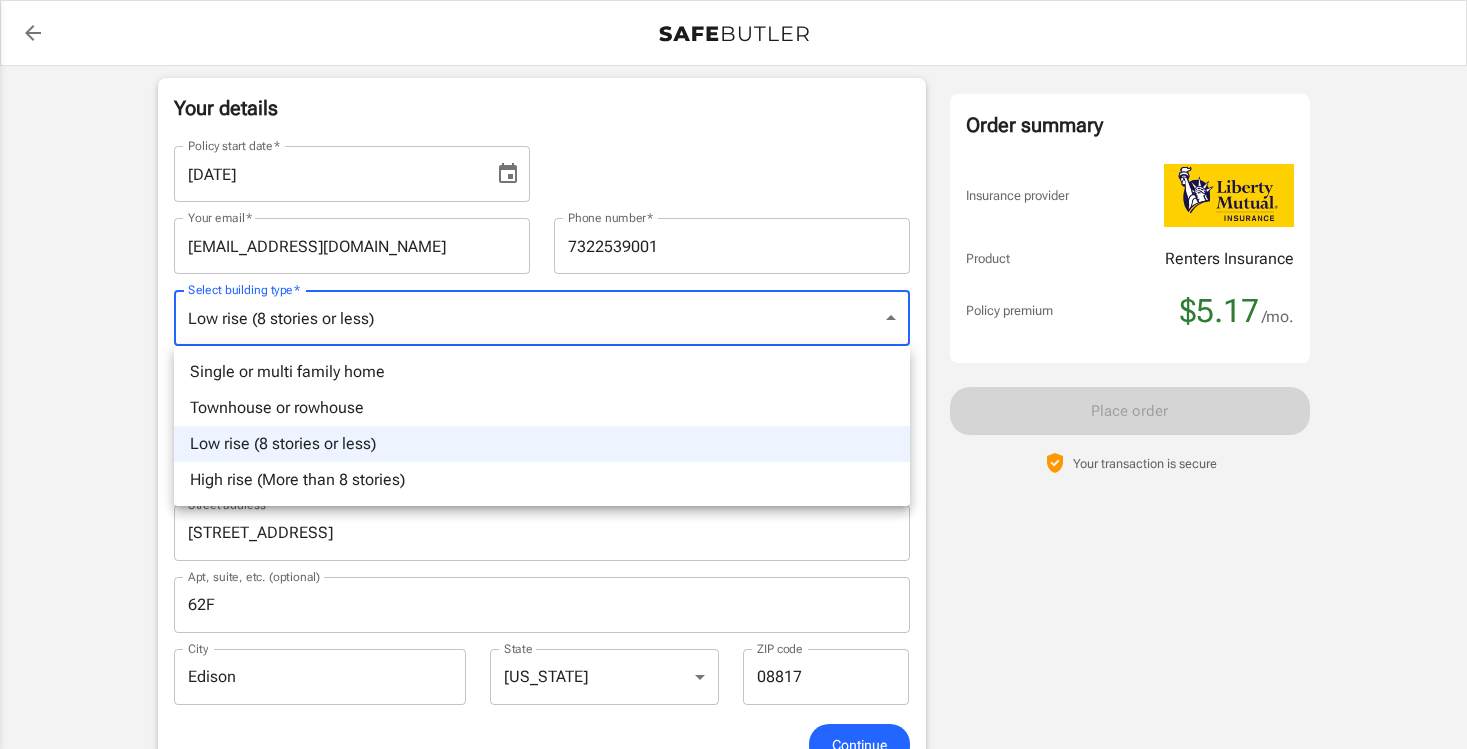 click on "Policy premium $ 5.17 /mo Liberty Mutual Renters Insurance [STREET_ADDRESS] Your address is standardized. [PERSON_NAME] Your spouse and live-in family are automatically covered.  Learn More Your details Policy start date   * [DATE] Policy start date   * Your email   * [EMAIL_ADDRESS][DOMAIN_NAME] Your email   * Phone number   * [PHONE_NUMBER] Phone number   * Select building type   * Low rise (8 stories or less) lowrise Select building type   * I've lived at the address for over 6 months. Previous Address [STREET_ADDRESS] Your Previous Address If you have lived at the insured address for less than [GEOGRAPHIC_DATA] requires your previous address. Street address [STREET_ADDRESS] address Apt, suite, etc. (optional) 62F Apt, suite, etc. (optional) City [GEOGRAPHIC_DATA] [US_STATE] [US_STATE] [US_STATE] [US_STATE] [US_STATE] [US_STATE] [US_STATE] [US_STATE] [US_STATE] [US_STATE] [US_STATE] [US_STATE]" at bounding box center (733, 812) 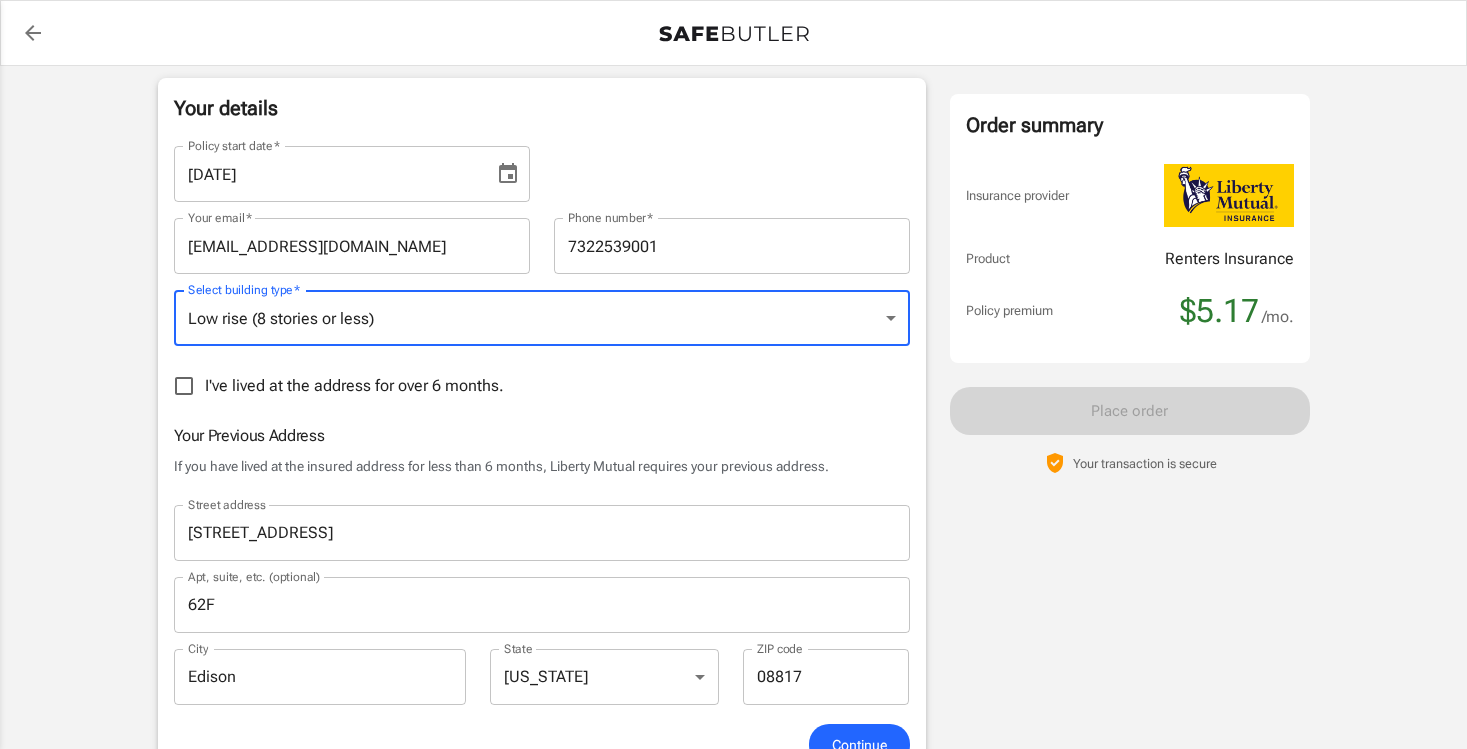 click on "Policy start date   * [DATE] Policy start date   * Your email   * [EMAIL_ADDRESS][DOMAIN_NAME] Your email   * Phone number   * [PHONE_NUMBER] Phone number   * Select building type   * Low rise (8 stories or less) lowrise Select building type   * I've lived at the address for over 6 months. Previous Address [STREET_ADDRESS] Your Previous Address If you have lived at the insured address for less than [GEOGRAPHIC_DATA] requires your previous address. Street address [STREET_ADDRESS] address Apt, suite, etc. (optional) 62F Apt, suite, etc. (optional) City [GEOGRAPHIC_DATA] [US_STATE] [US_STATE] [US_STATE] [US_STATE] [US_STATE] [US_STATE] [US_STATE] [US_STATE] [US_STATE] [US_STATE] [US_STATE] [US_STATE] [US_STATE] [US_STATE] [US_STATE] [US_STATE] [US_STATE] [US_STATE] [US_STATE] [US_STATE] [US_STATE] [US_STATE] [US_STATE] [US_STATE] [US_STATE] [US_STATE] [US_STATE] [US_STATE] [US_STATE] [US_STATE] [US_STATE] [US_STATE] [US_STATE] [US_STATE] [US_STATE] [US_STATE] [US_STATE] [US_STATE] [US_STATE] [US_STATE] [US_STATE] [US_STATE]" at bounding box center [542, 427] 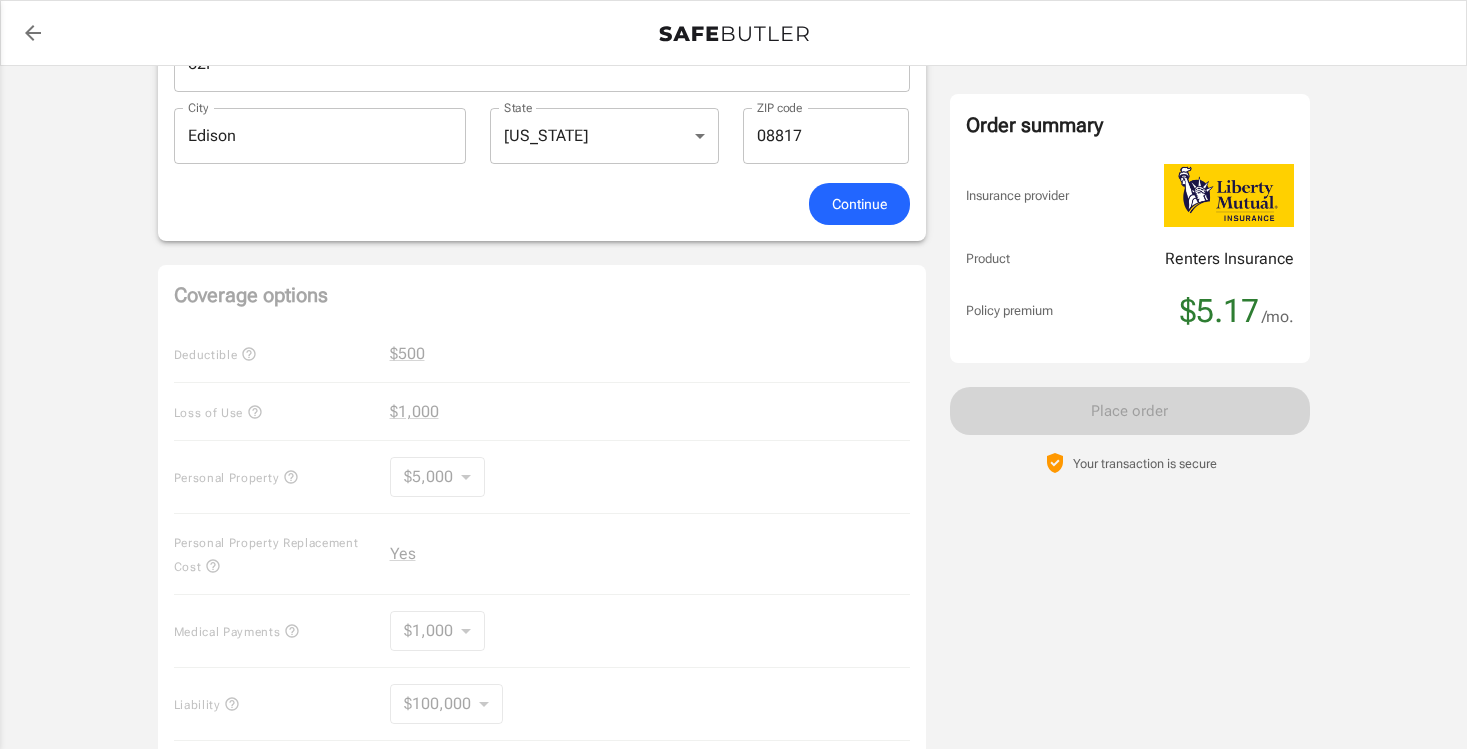 scroll, scrollTop: 890, scrollLeft: 0, axis: vertical 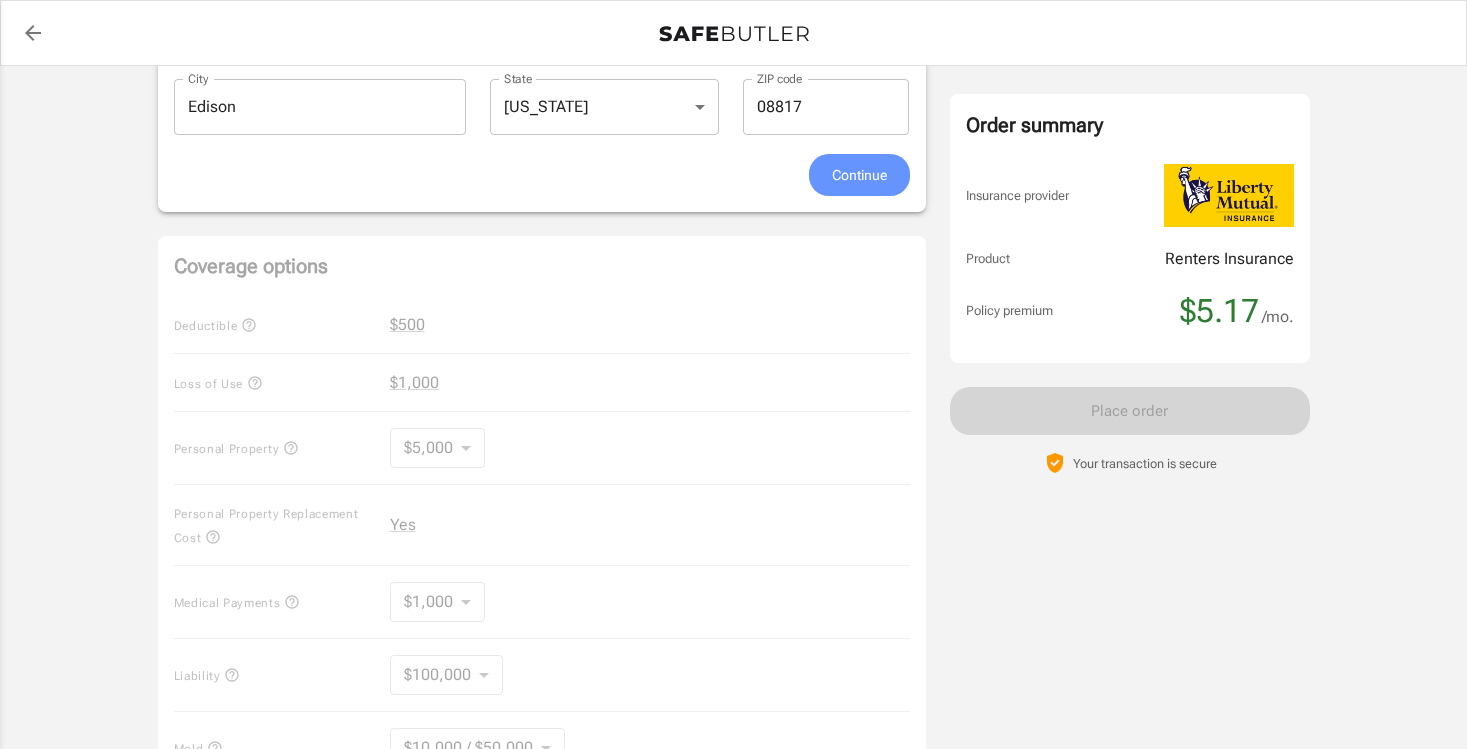 click on "Continue" at bounding box center [859, 175] 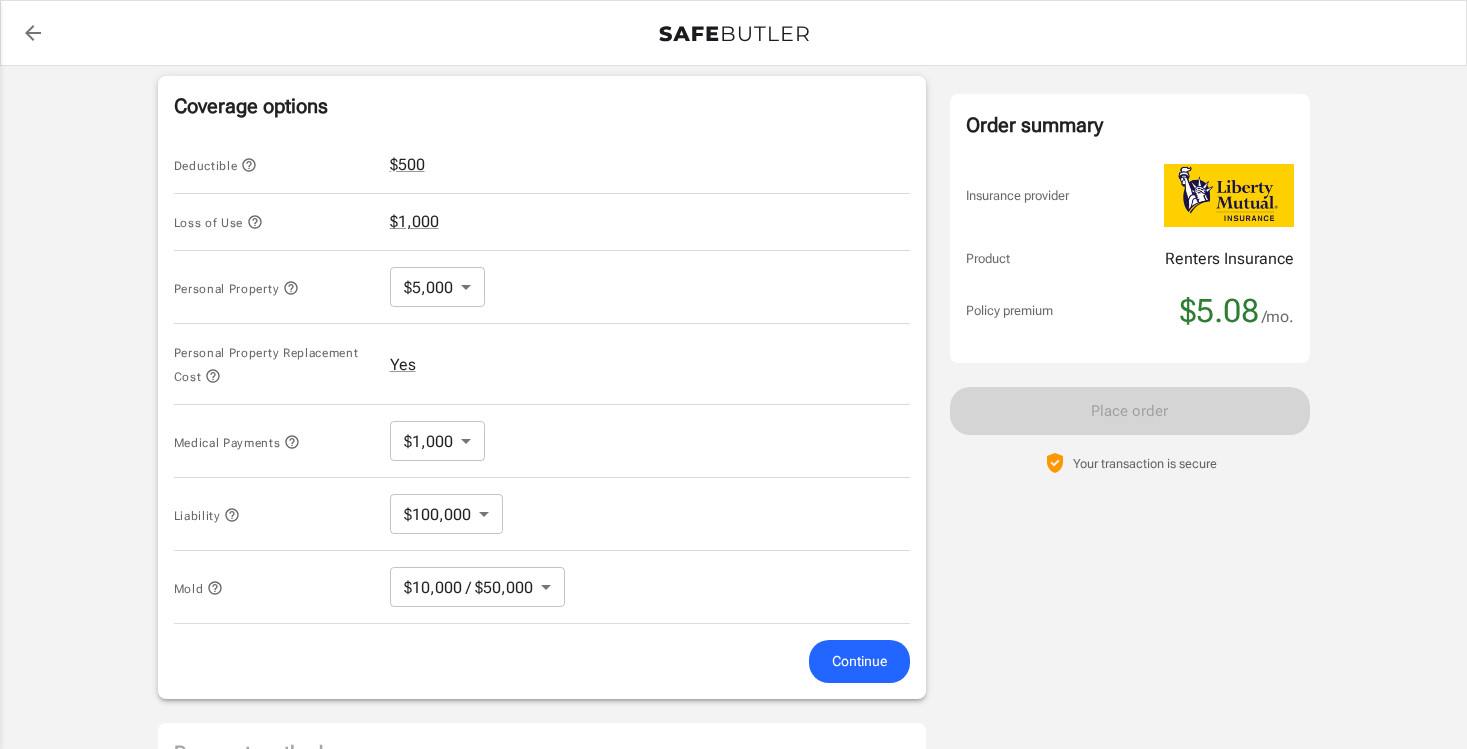 scroll, scrollTop: 838, scrollLeft: 0, axis: vertical 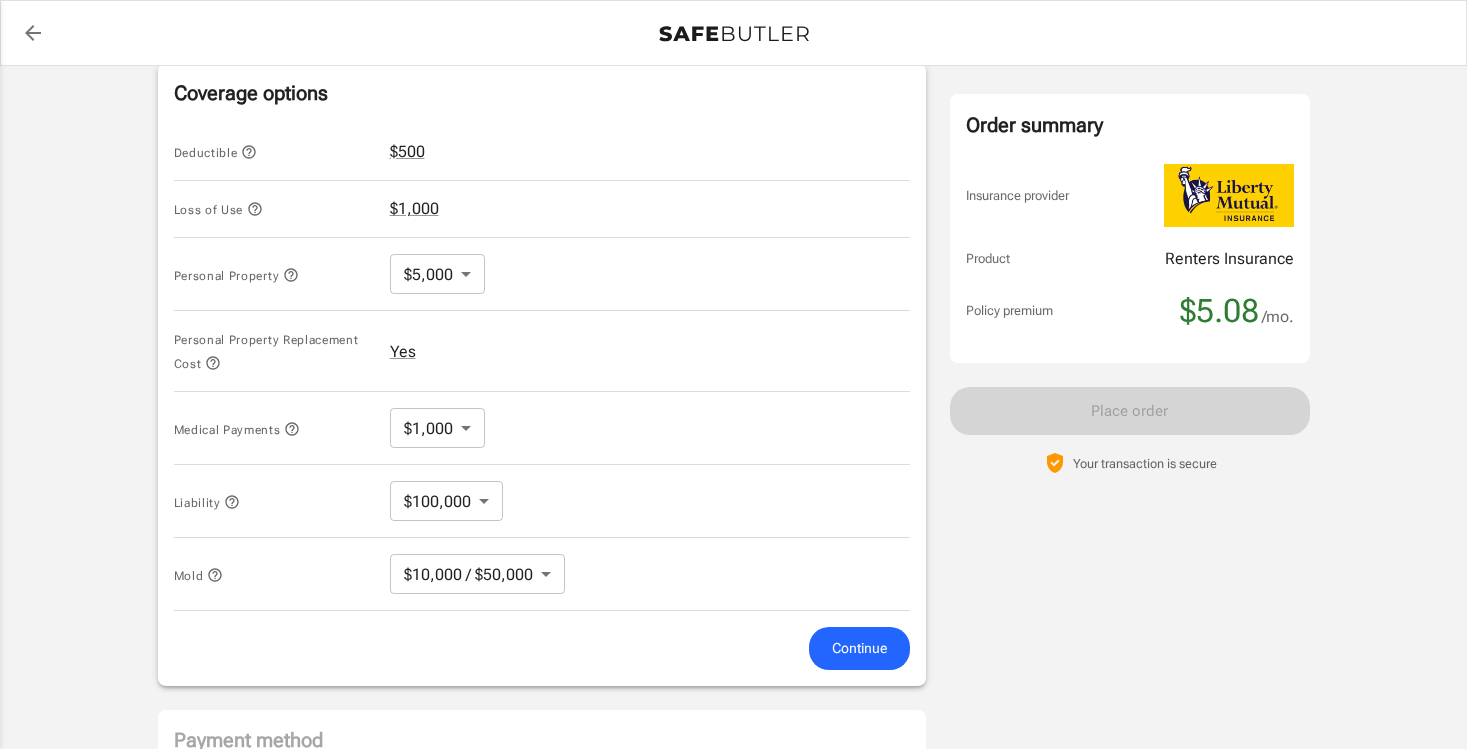 click 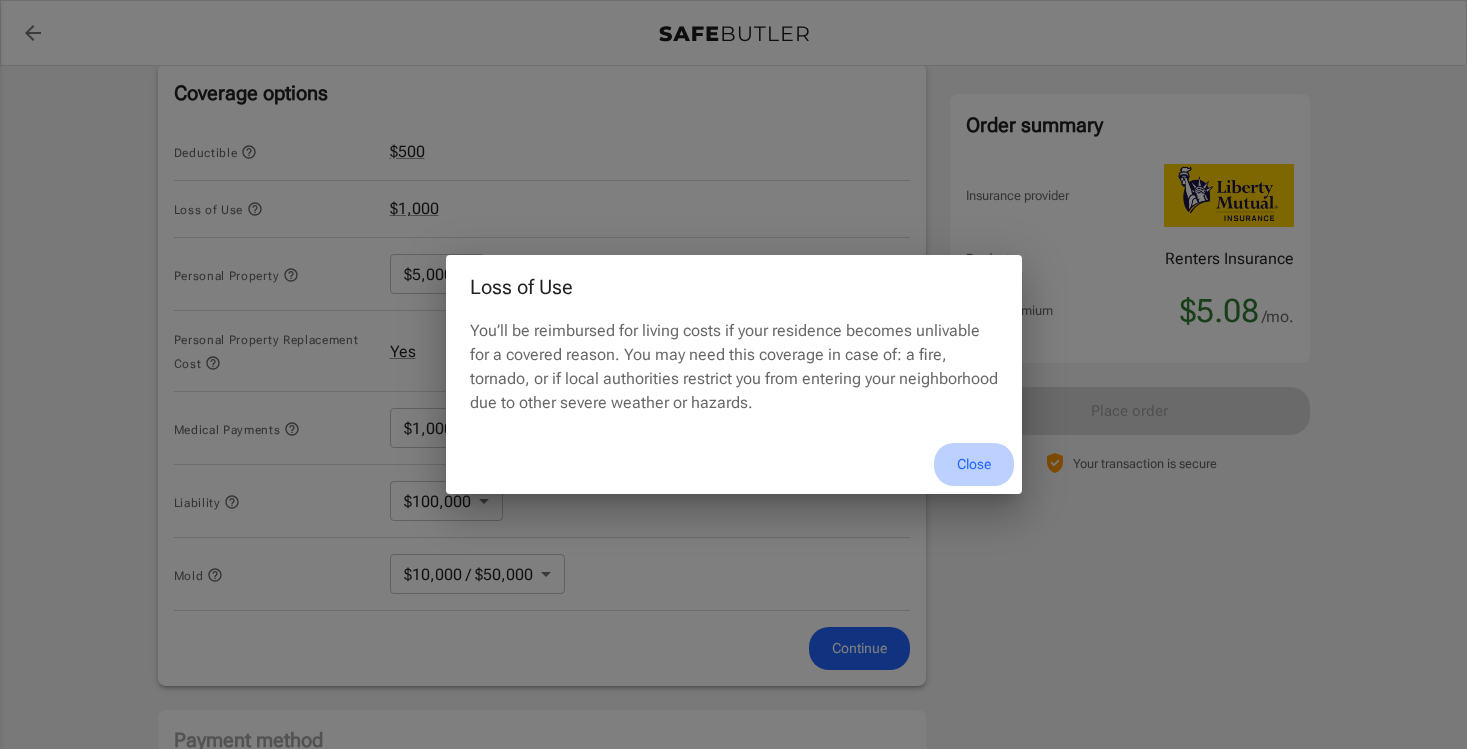 click on "Close" at bounding box center [974, 464] 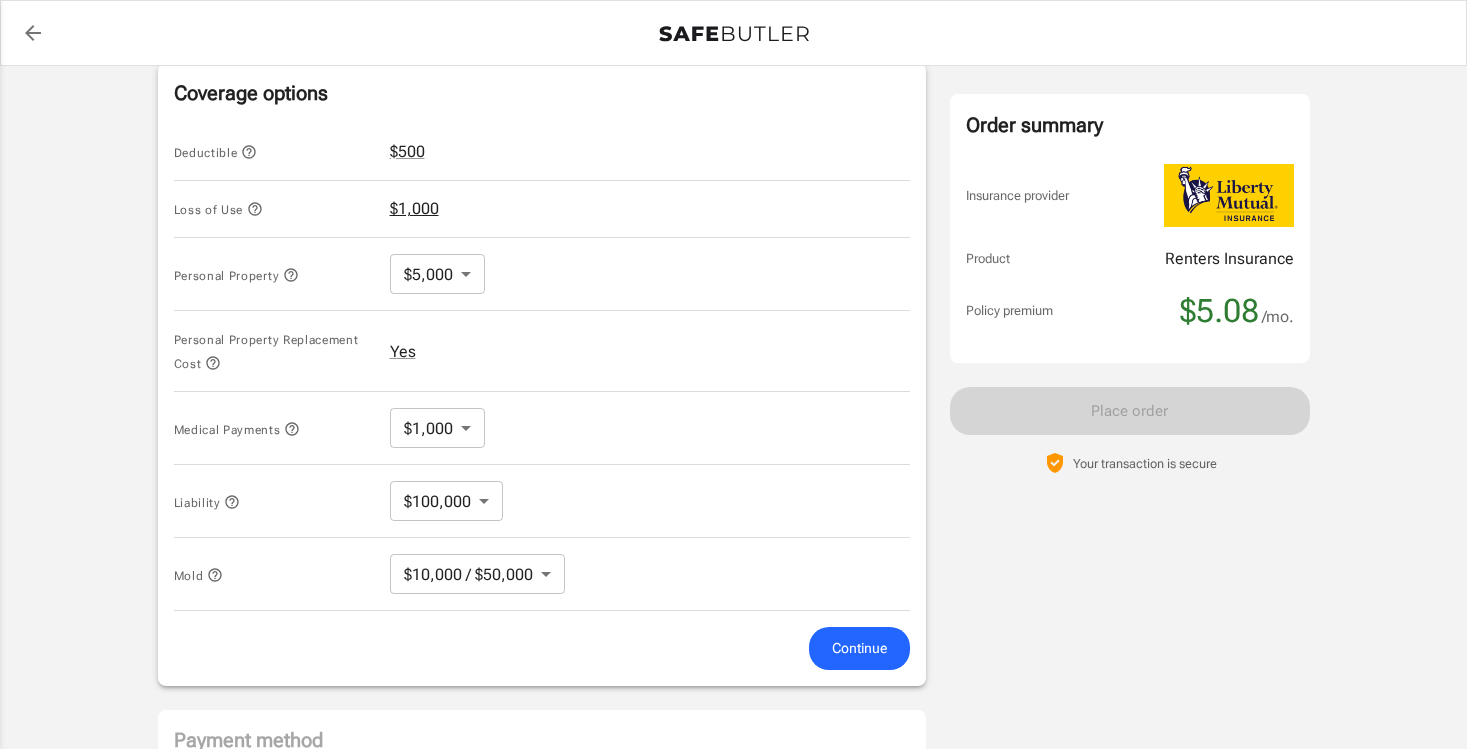 click on "$1,000" at bounding box center [414, 209] 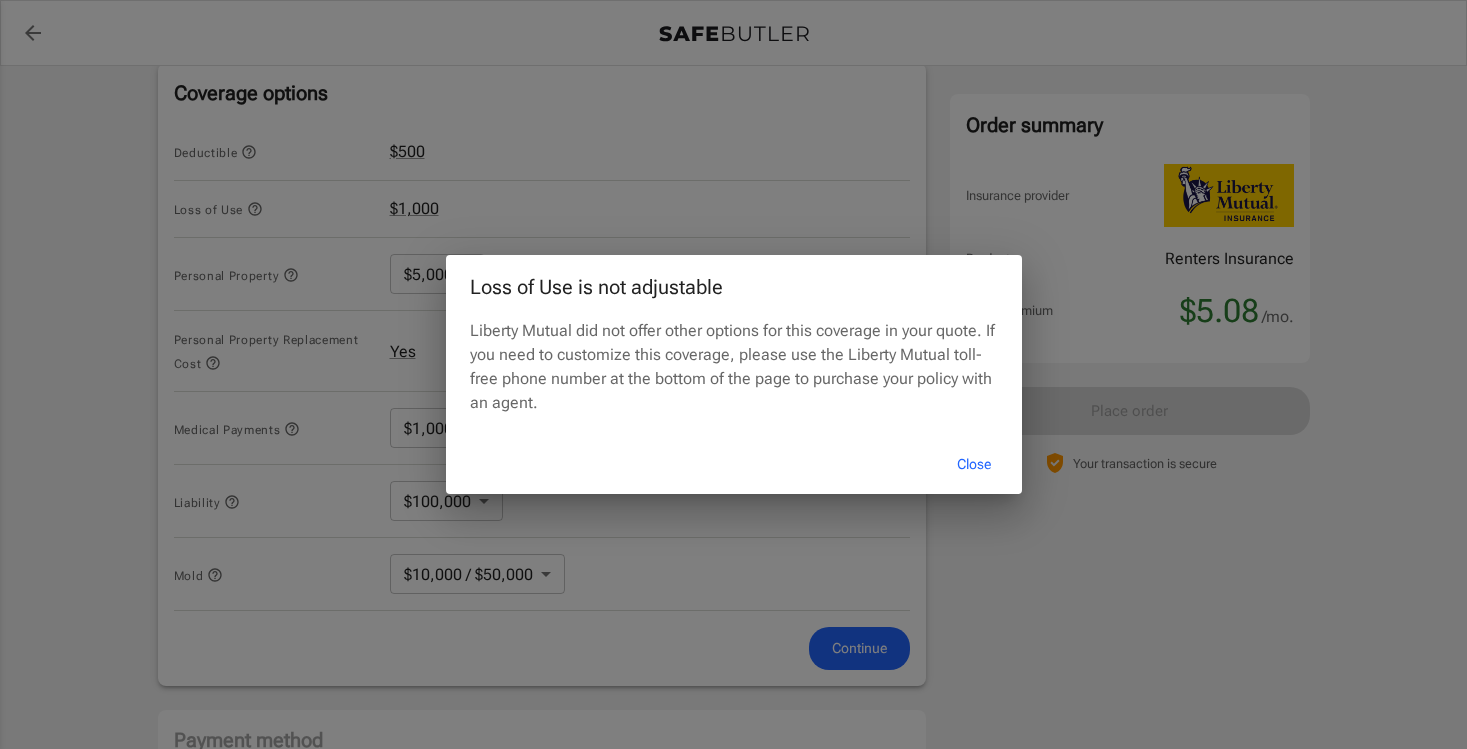 click on "Close" at bounding box center [974, 464] 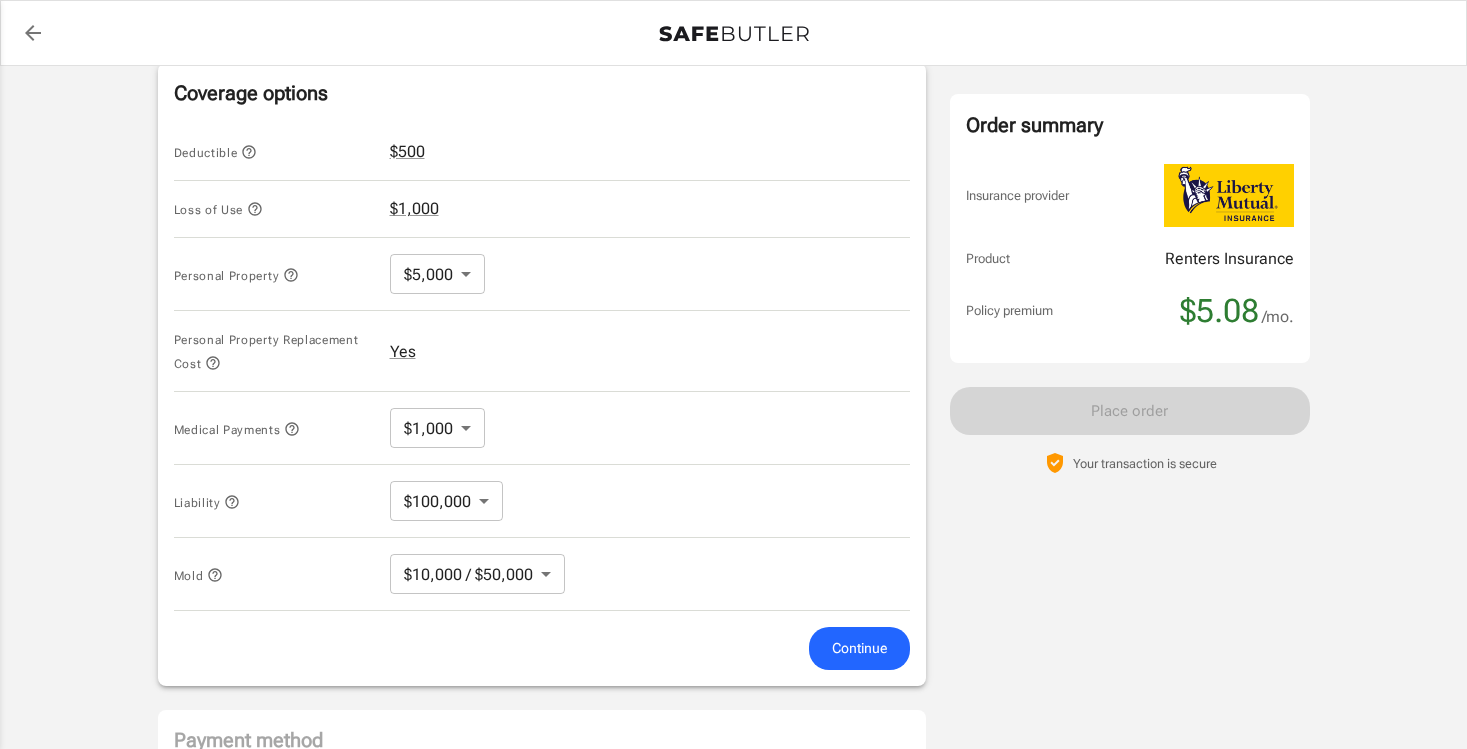 click 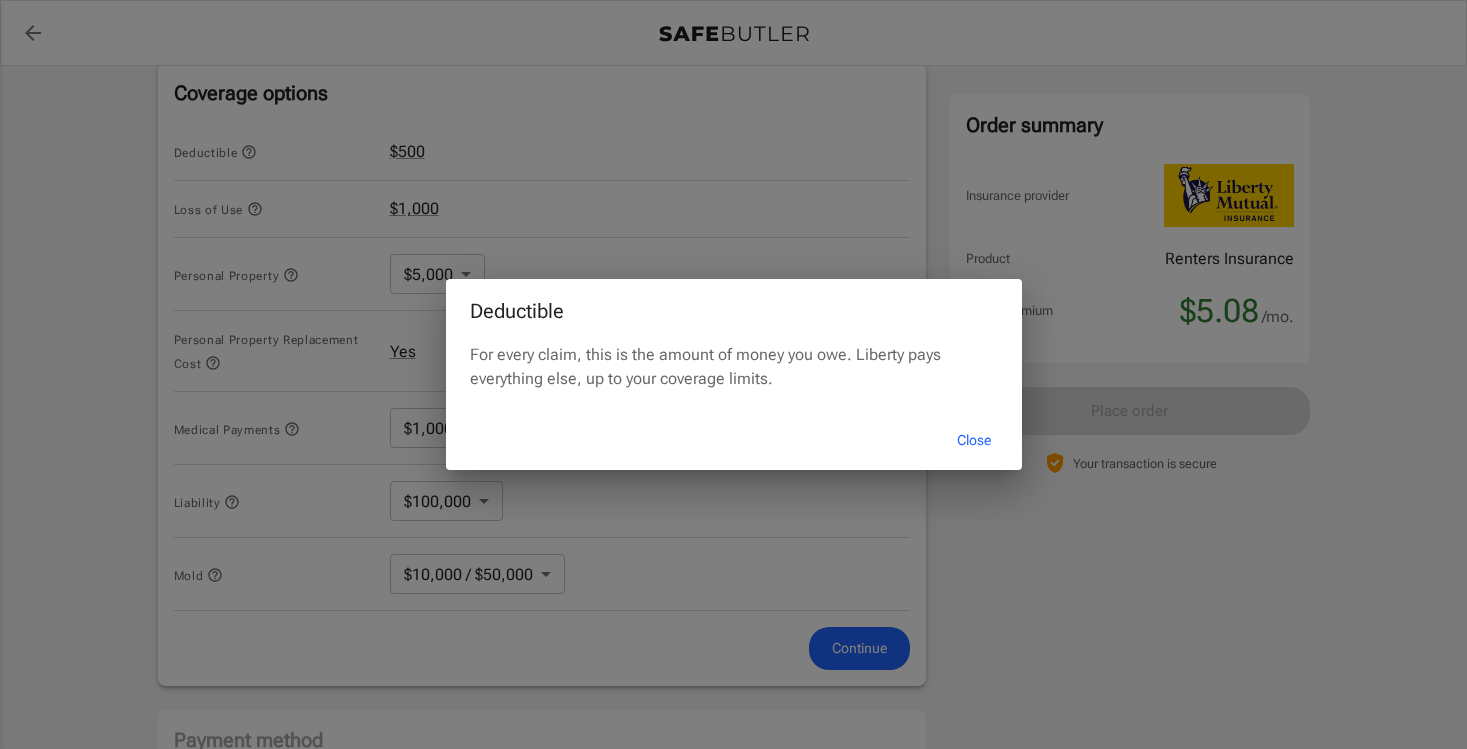click on "Close" at bounding box center [974, 440] 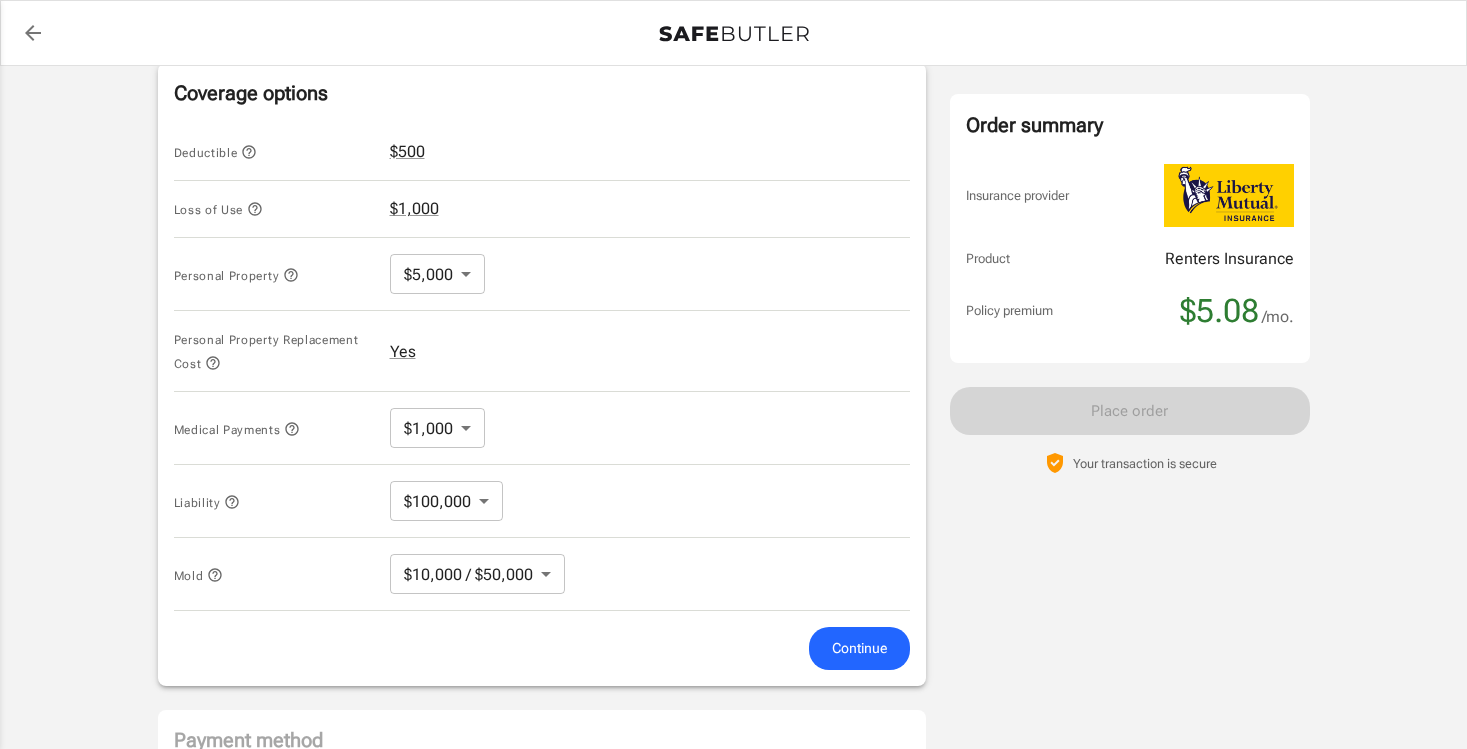 click on "Policy premium $ 5.08 /mo Liberty Mutual Renters Insurance [STREET_ADDRESS] Your address is standardized. [PERSON_NAME] Your spouse and live-in family are automatically covered.  Learn More Your details Policy start date [DATE] Email [EMAIL_ADDRESS][DOMAIN_NAME] Phone [PHONE_NUMBER] Building type Low rise (8 stories or less) Lived for over 6 months No Previous Address [STREET_ADDRESS] Change Coverage options Deductible   $500 Loss of Use   $1,000 Personal Property   $5,000 5000 ​ Personal Property Replacement Cost   Yes Medical Payments   $1,000 1000 ​ Liability   $100,000 100000 ​ Mold   $10,000 / $50,000 10000/50000 ​ Continue Payment method Choose a payment method ​ Choose a payment method Add payment method Optional settings Add landlord as interested party Order summary Insurance provider Product Renters Insurance Policy premium $5.08 /mo. Online purchase discount applied. Payment frequency $5.08" at bounding box center (733, 181) 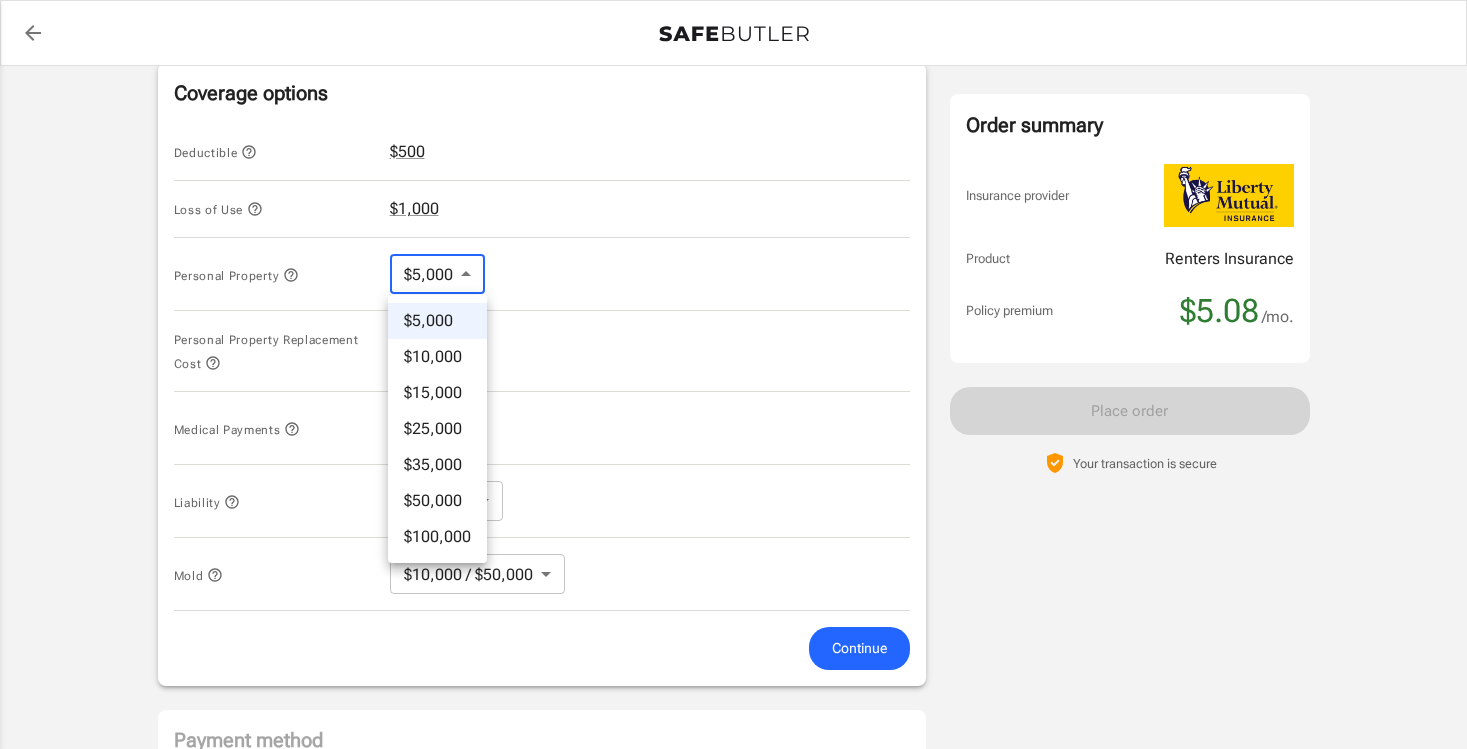 click at bounding box center (733, 374) 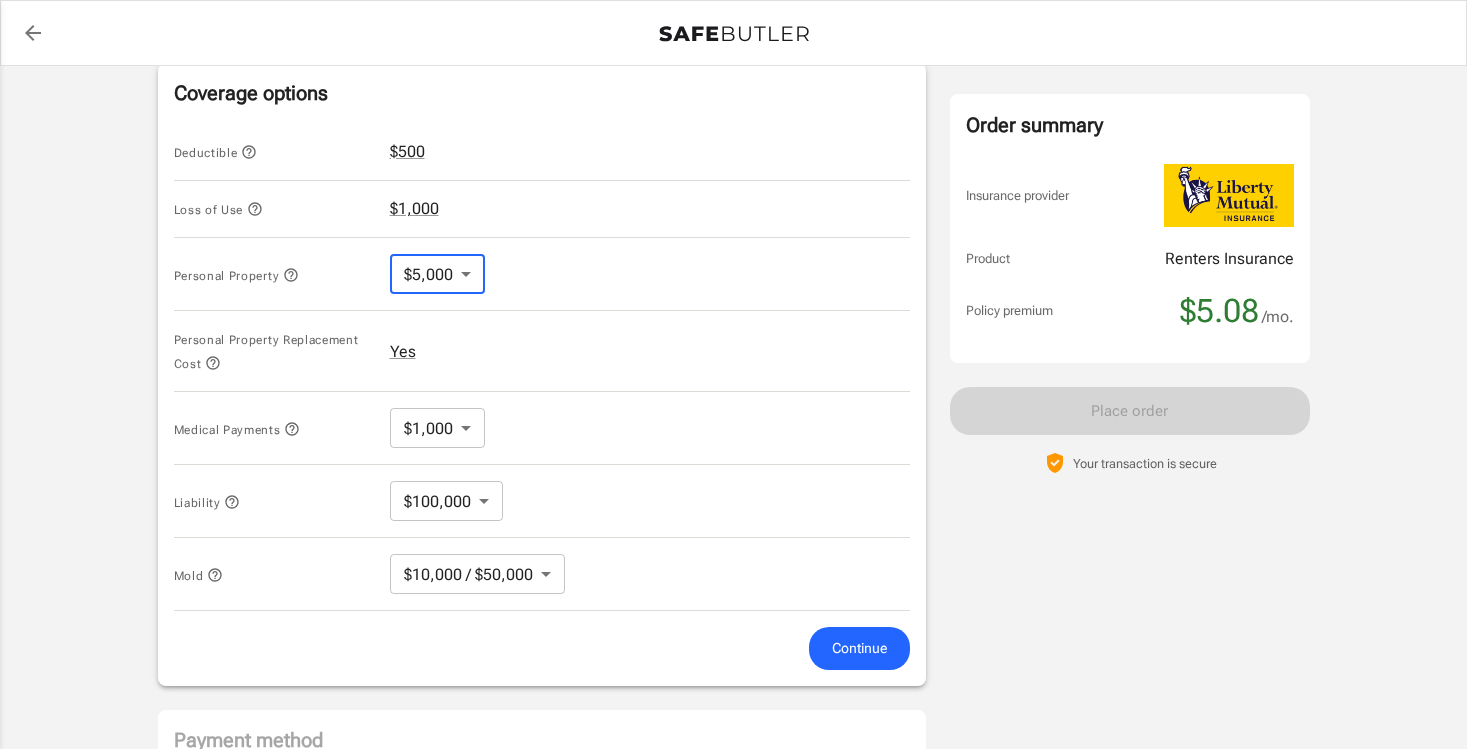 click 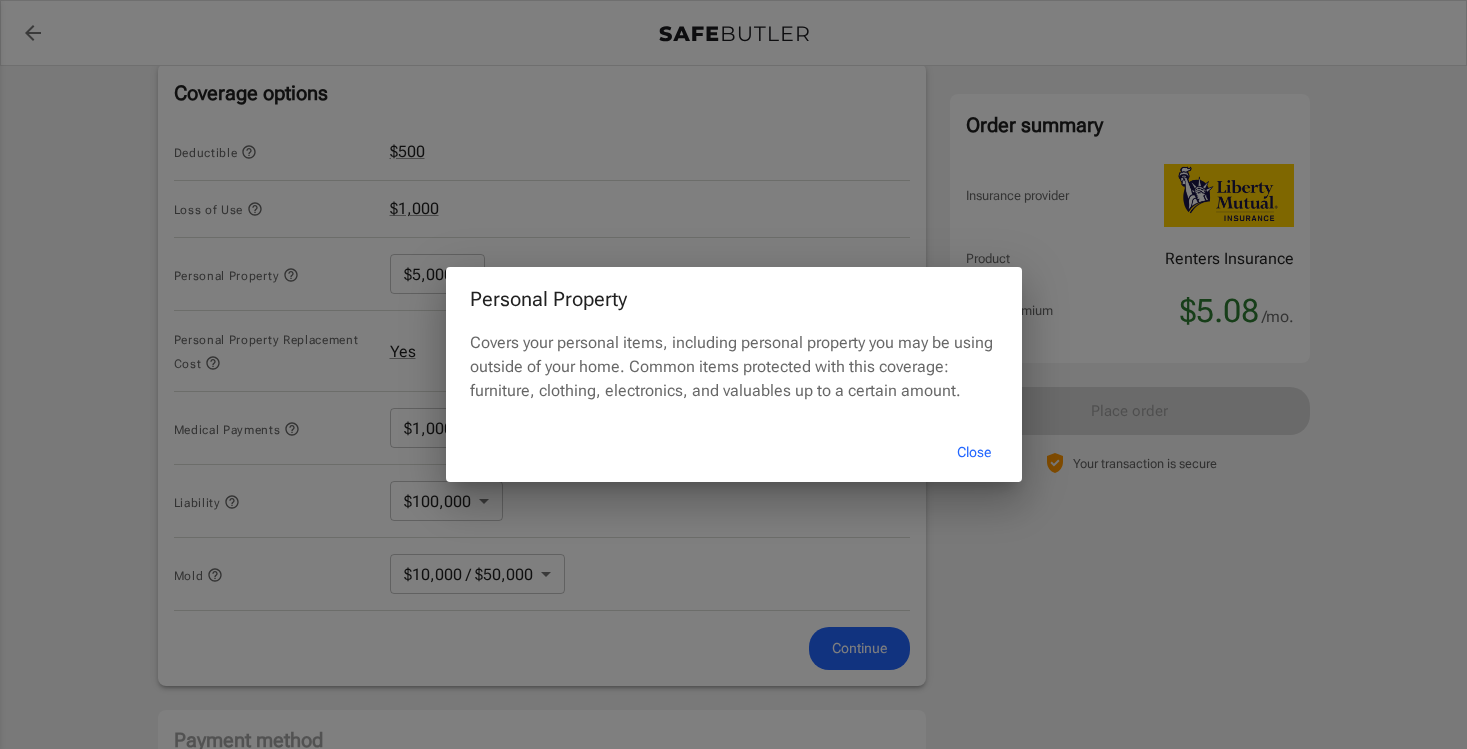 click on "Close" at bounding box center [974, 452] 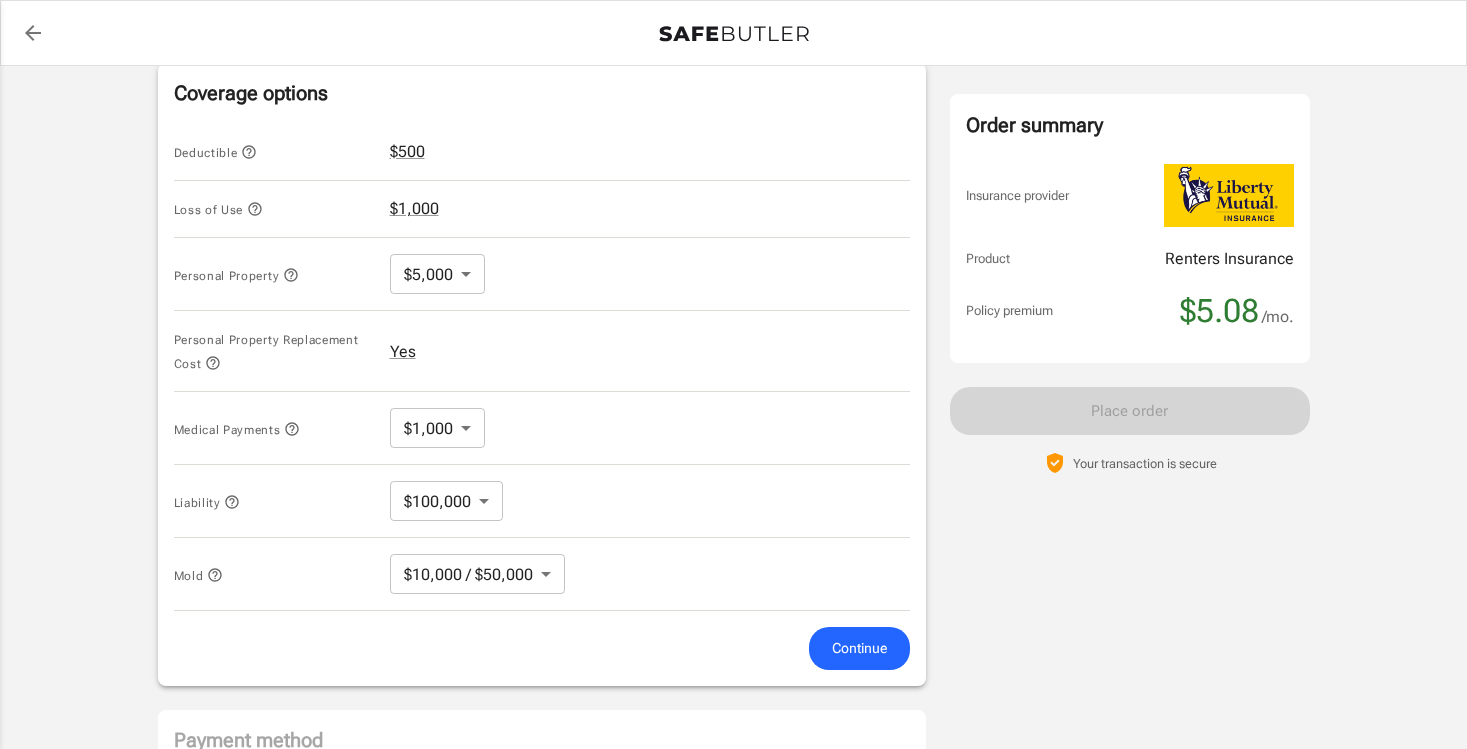 click on "Policy premium $ 5.08 /mo Liberty Mutual Renters Insurance [STREET_ADDRESS] Your address is standardized. [PERSON_NAME] Your spouse and live-in family are automatically covered.  Learn More Your details Policy start date [DATE] Email [EMAIL_ADDRESS][DOMAIN_NAME] Phone [PHONE_NUMBER] Building type Low rise (8 stories or less) Lived for over 6 months No Previous Address [STREET_ADDRESS] Change Coverage options Deductible   $500 Loss of Use   $1,000 Personal Property   $5,000 5000 ​ Personal Property Replacement Cost   Yes Medical Payments   $1,000 1000 ​ Liability   $100,000 100000 ​ Mold   $10,000 / $50,000 10000/50000 ​ Continue Payment method Choose a payment method ​ Choose a payment method Add payment method Optional settings Add landlord as interested party Order summary Insurance provider Product Renters Insurance Policy premium $5.08 /mo. Online purchase discount applied. Payment frequency $5.08" at bounding box center [733, 181] 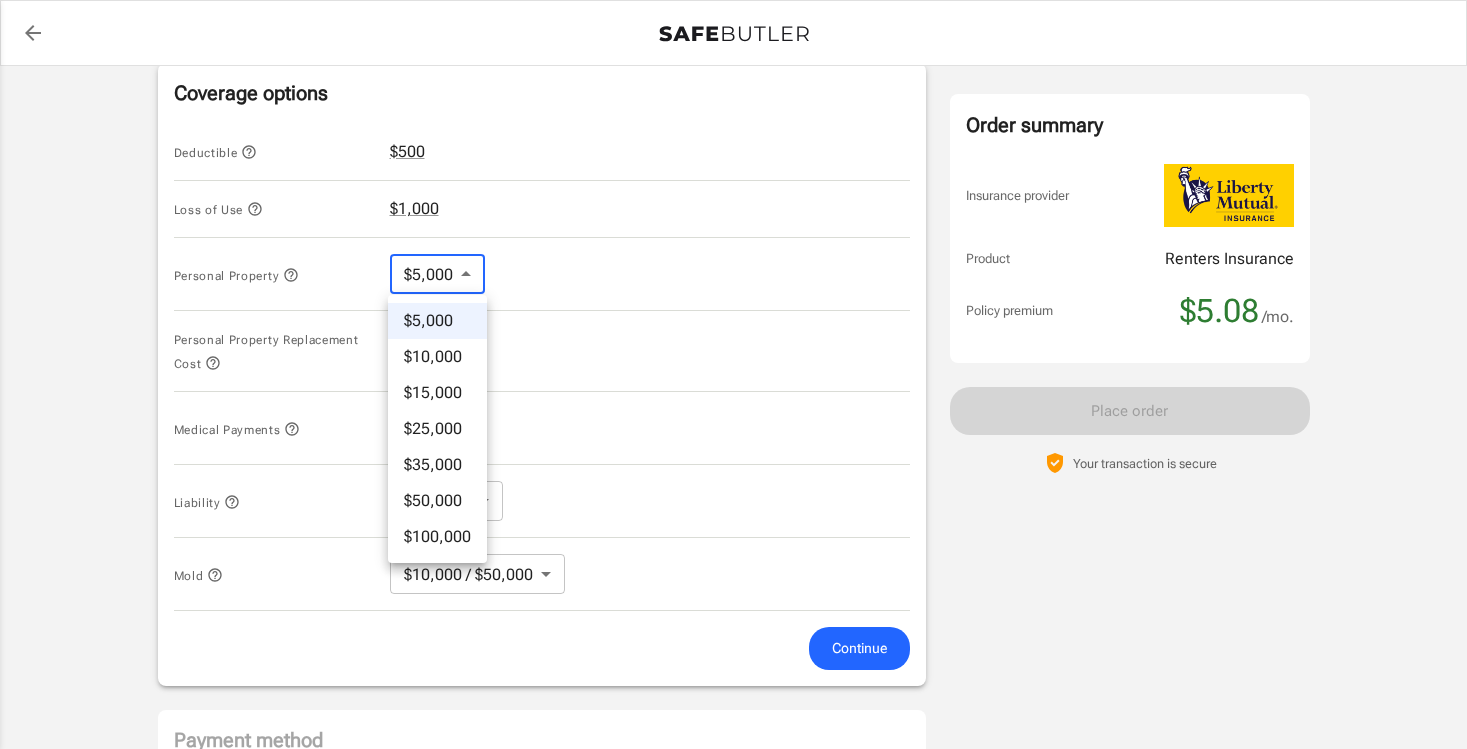 click on "$50,000" at bounding box center [437, 501] 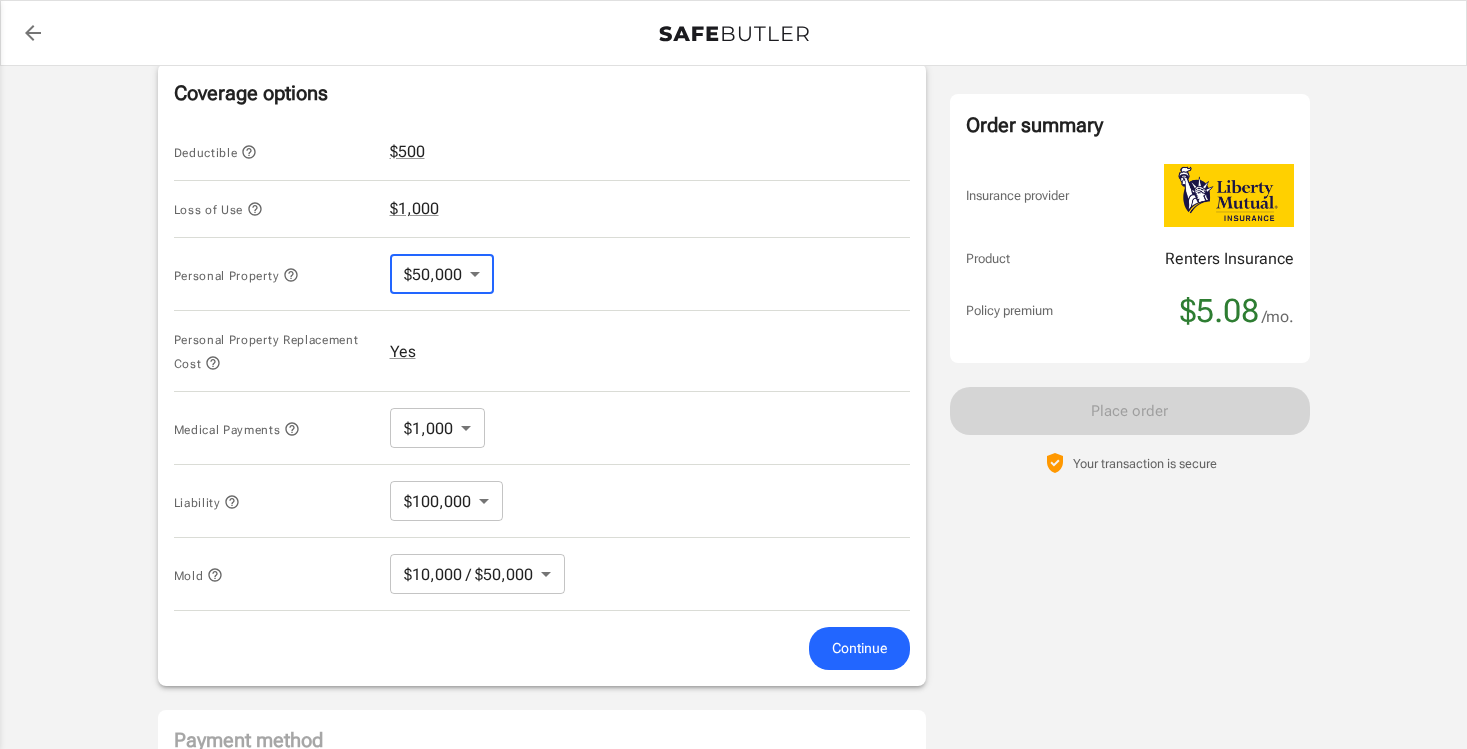 click on "Personal Property Replacement Cost   Yes" at bounding box center [542, 351] 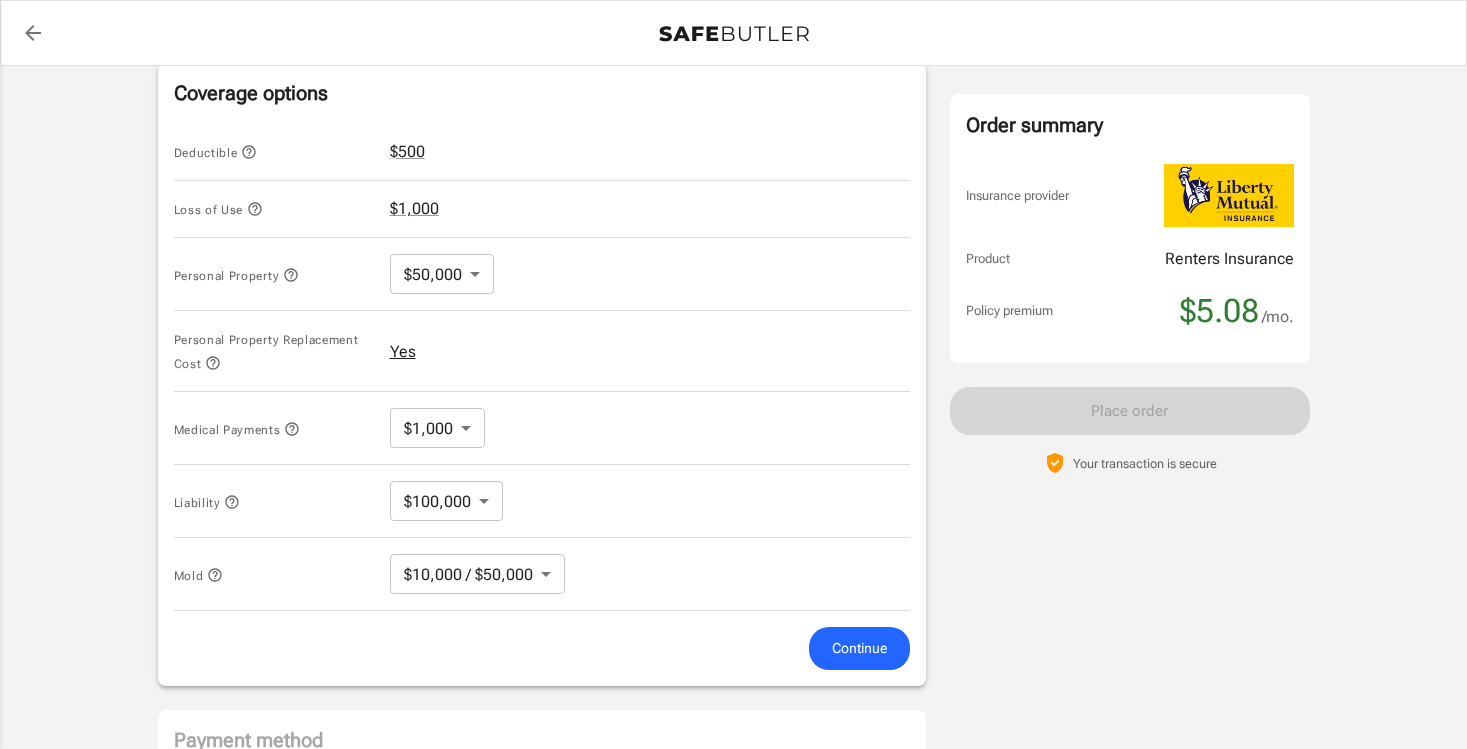 click on "Yes" at bounding box center [403, 352] 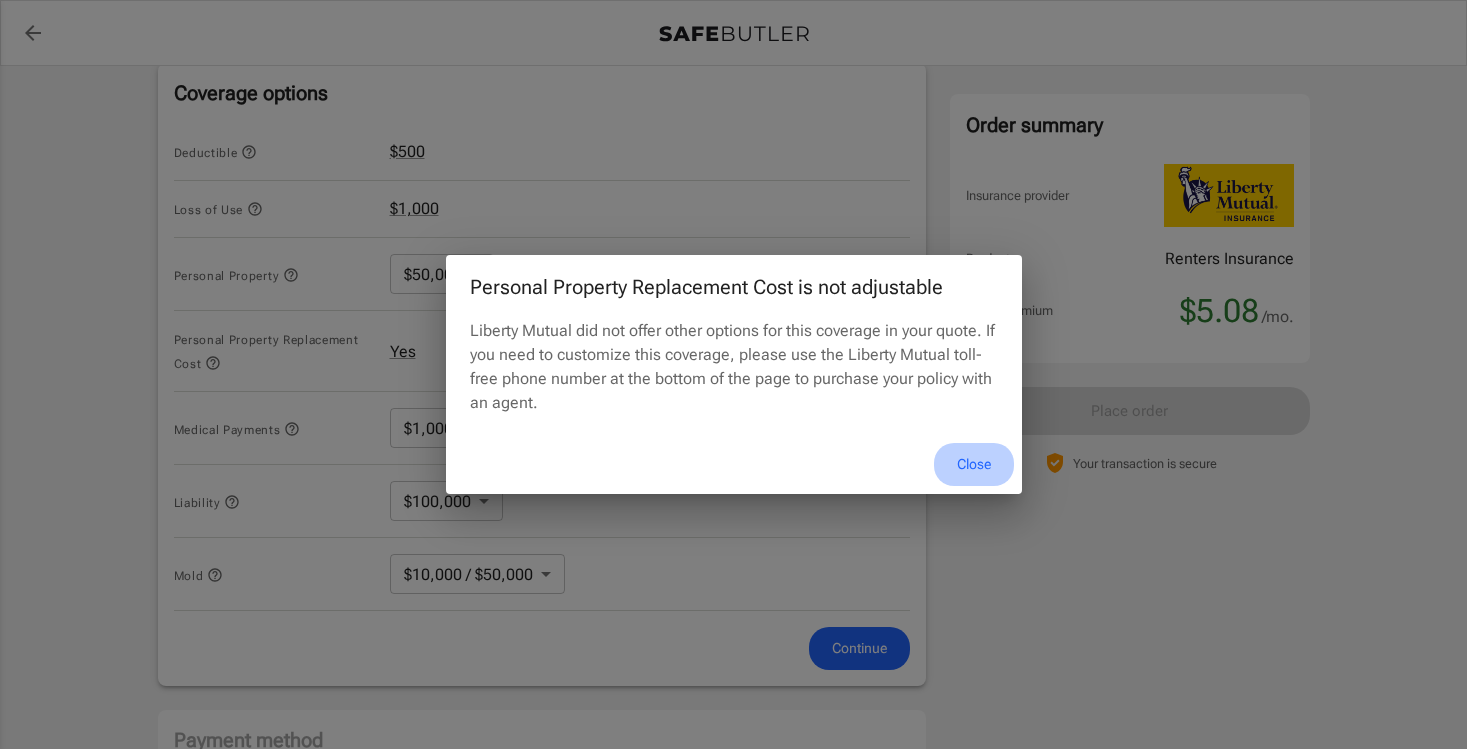 click on "Close" at bounding box center [974, 464] 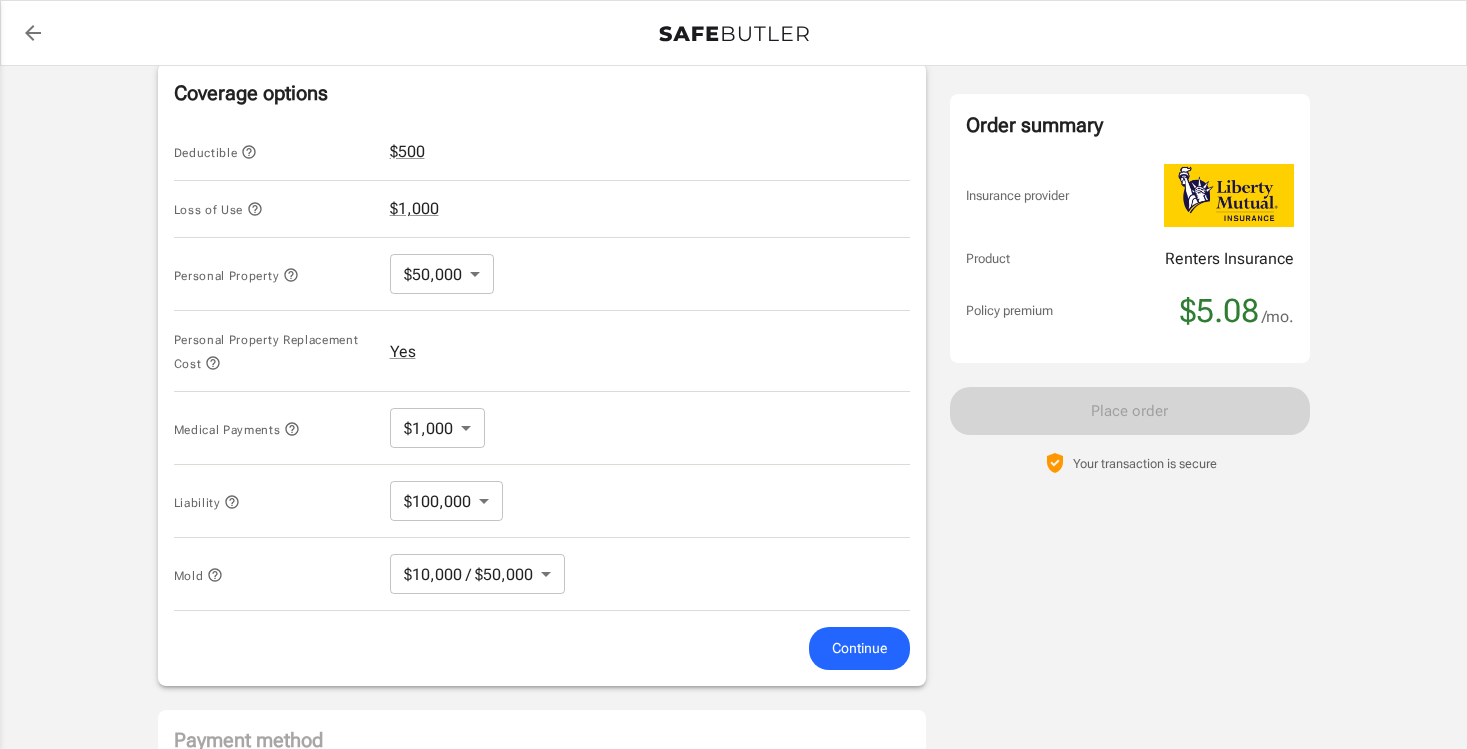 click on "Policy premium $ 5.08 /mo Liberty Mutual Renters Insurance [STREET_ADDRESS] Your address is standardized. [PERSON_NAME] Your spouse and live-in family are automatically covered.  Learn More Your details Policy start date [DATE] Email [EMAIL_ADDRESS][DOMAIN_NAME] Phone [PHONE_NUMBER] Building type Low rise (8 stories or less) Lived for over 6 months No Previous Address [STREET_ADDRESS] Change Coverage options Deductible   $500 Loss of Use   $1,000 Personal Property   $50,000 50000 ​ Personal Property Replacement Cost   Yes Medical Payments   $1,000 1000 ​ Liability   $100,000 100000 ​ Mold   $10,000 / $50,000 10000/50000 ​ Continue Payment method Choose a payment method ​ Choose a payment method Add payment method Optional settings Add landlord as interested party Order summary Insurance provider Product Renters Insurance Policy premium $5.08 /mo. Online purchase discount applied. Payment frequency   ." at bounding box center (733, 181) 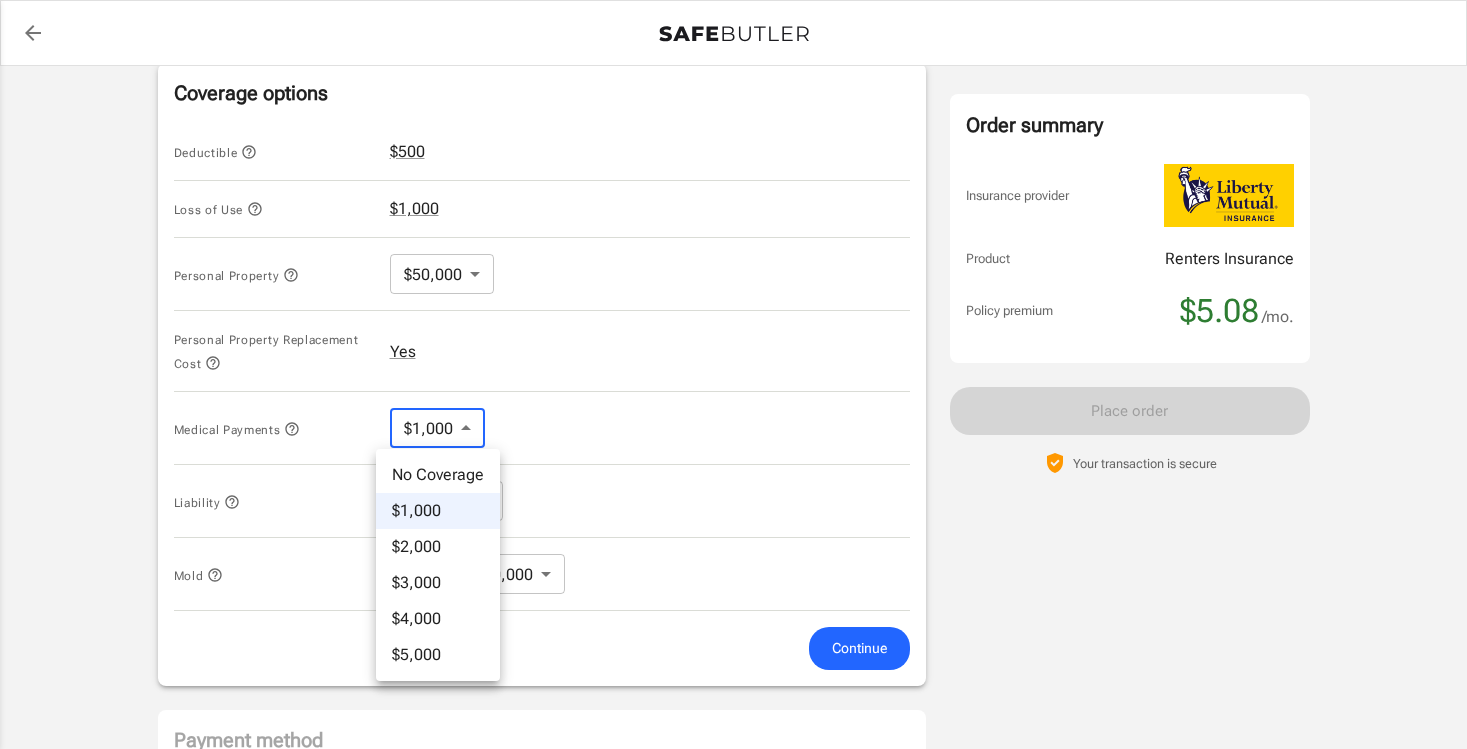 click at bounding box center [733, 374] 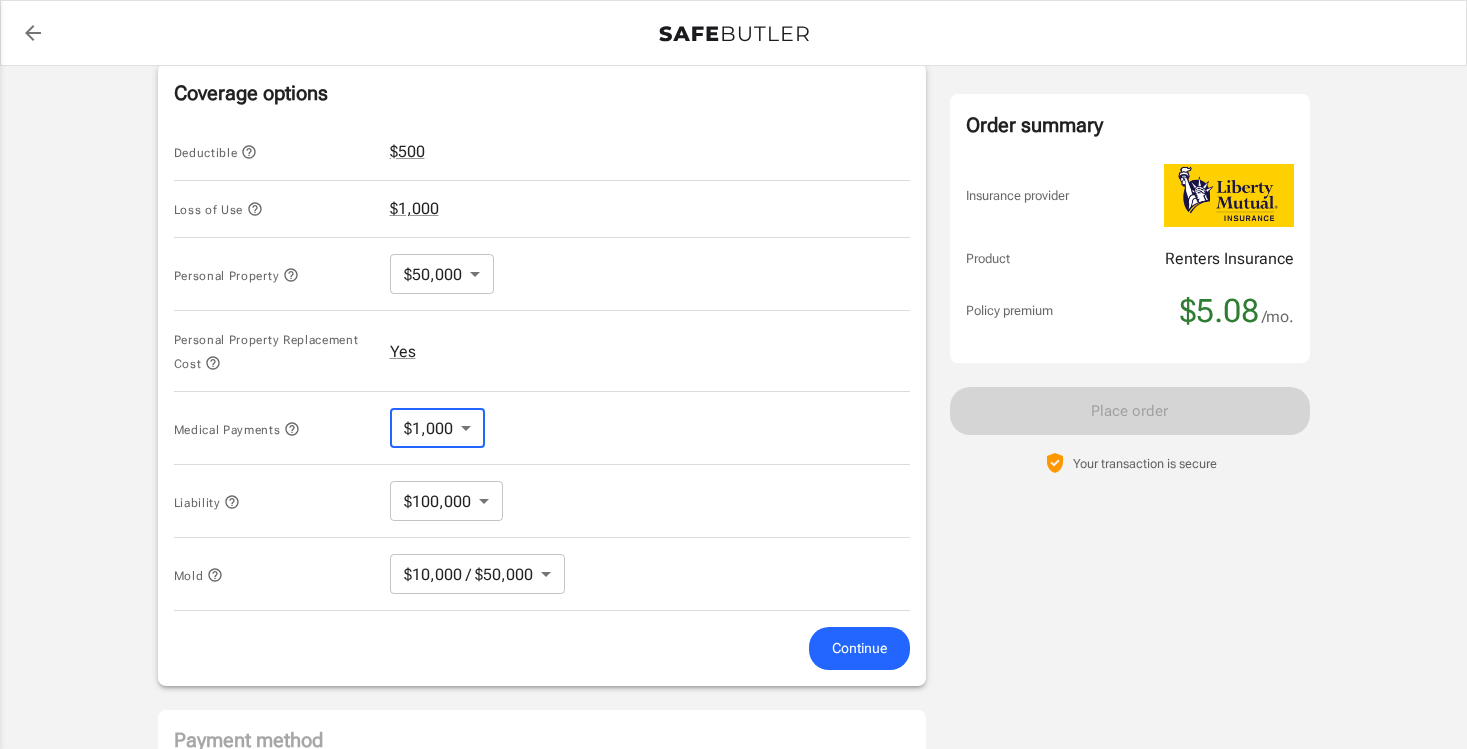 click on "Policy premium $ 5.08 /mo Liberty Mutual Renters Insurance [STREET_ADDRESS] Your address is standardized. [PERSON_NAME] Your spouse and live-in family are automatically covered.  Learn More Your details Policy start date [DATE] Email [EMAIL_ADDRESS][DOMAIN_NAME] Phone [PHONE_NUMBER] Building type Low rise (8 stories or less) Lived for over 6 months No Previous Address [STREET_ADDRESS] Change Coverage options Deductible   $500 Loss of Use   $1,000 Personal Property   $50,000 50000 ​ Personal Property Replacement Cost   Yes Medical Payments   $1,000 1000 ​ Liability   $100,000 100000 ​ Mold   $10,000 / $50,000 10000/50000 ​ Continue Payment method Choose a payment method ​ Choose a payment method Add payment method Optional settings Add landlord as interested party Order summary Insurance provider Product Renters Insurance Policy premium $5.08 /mo. Online purchase discount applied. Payment frequency   ." at bounding box center (733, 181) 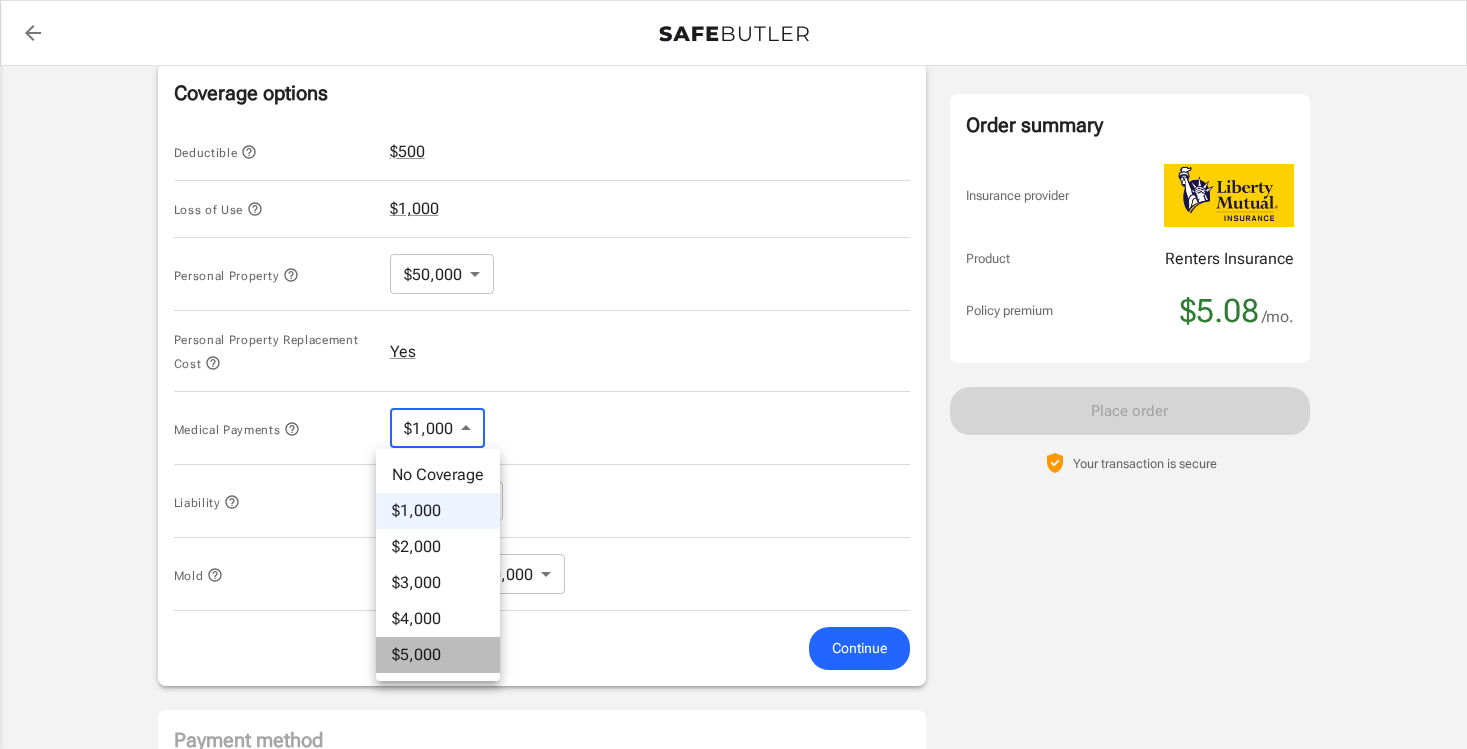 click on "$5,000" at bounding box center [438, 655] 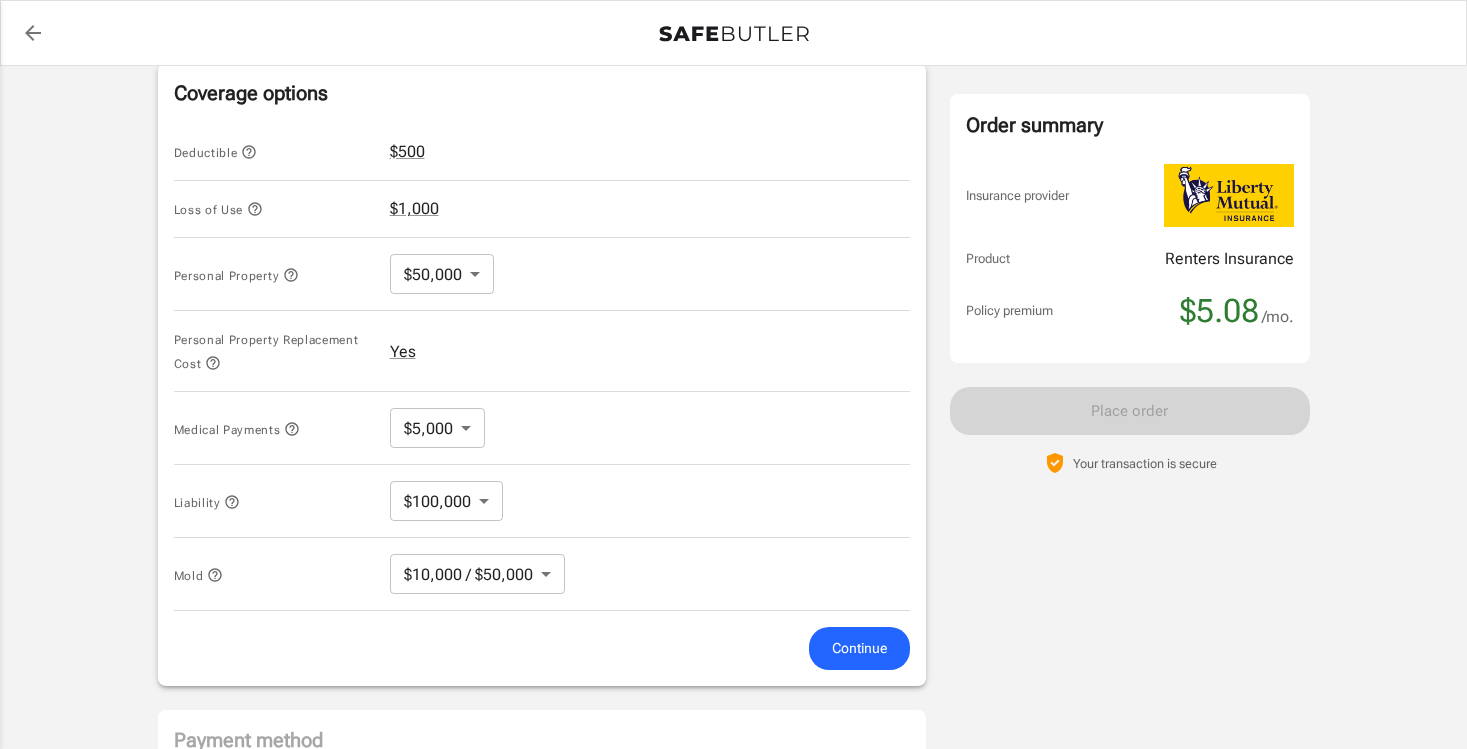 click on "Personal Property Replacement Cost   Yes" at bounding box center [542, 351] 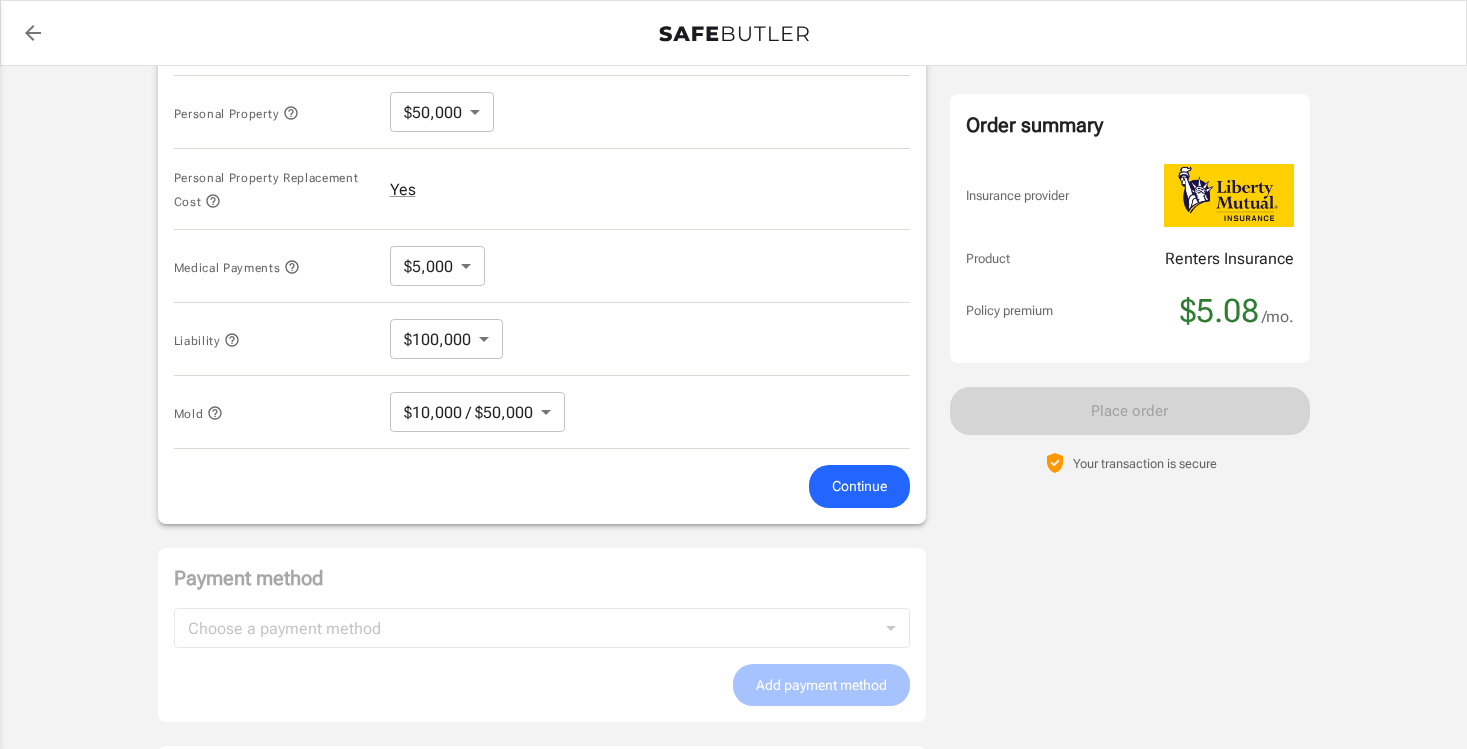 scroll, scrollTop: 1023, scrollLeft: 0, axis: vertical 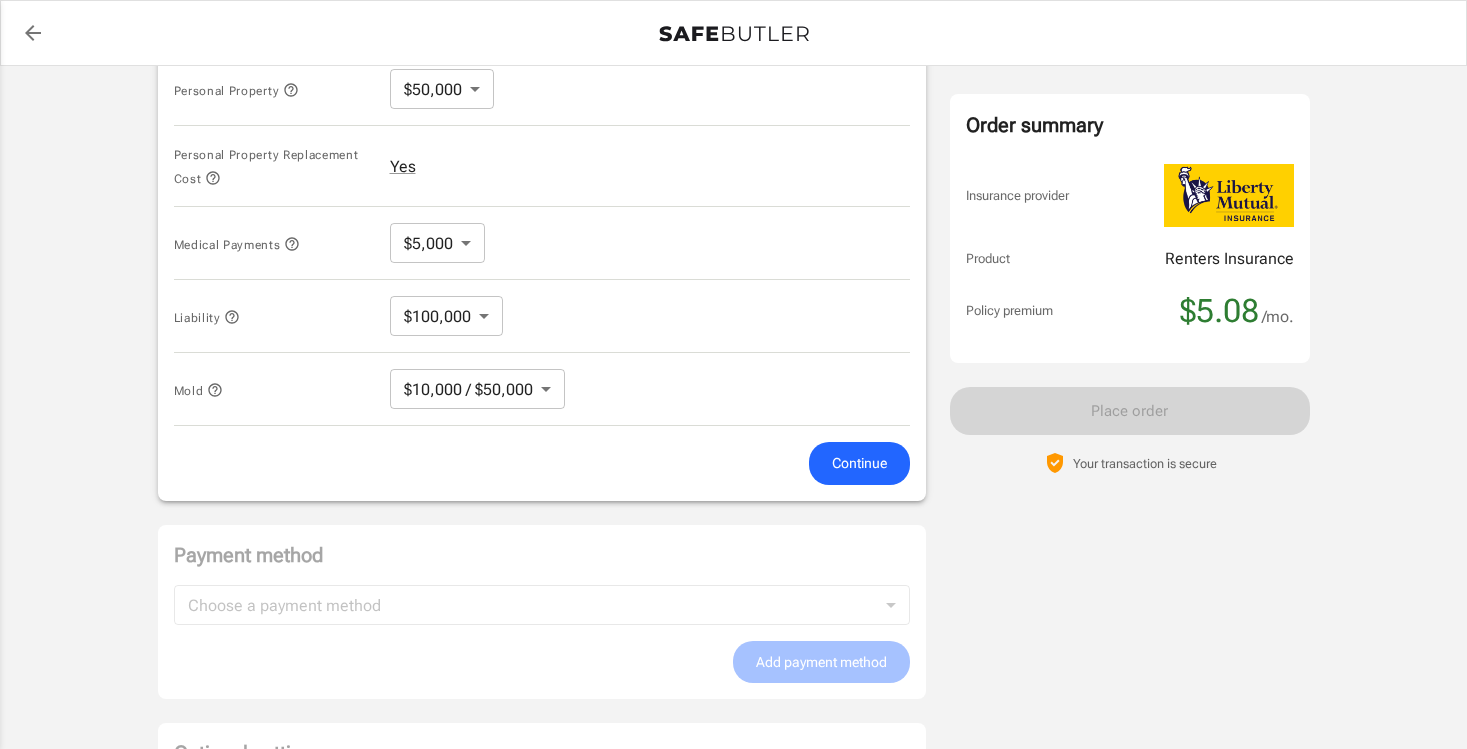 click on "Policy premium $ 5.08 /mo Liberty Mutual Renters Insurance [STREET_ADDRESS] Your address is standardized. [PERSON_NAME] Your spouse and live-in family are automatically covered.  Learn More Your details Policy start date [DATE] Email [EMAIL_ADDRESS][DOMAIN_NAME] Phone [PHONE_NUMBER] Building type Low rise (8 stories or less) Lived for over 6 months No Previous Address [STREET_ADDRESS] Change Coverage options Deductible   $500 Loss of Use   $1,000 Personal Property   $50,000 50000 ​ Personal Property Replacement Cost   Yes Medical Payments   $5,000 5000 ​ Liability   $100,000 100000 ​ Mold   $10,000 / $50,000 10000/50000 ​ Continue Payment method Choose a payment method ​ Choose a payment method Add payment method Optional settings Add landlord as interested party Order summary Insurance provider Product Renters Insurance Policy premium $5.08 /mo. Online purchase discount applied. Payment frequency   ." at bounding box center (733, -4) 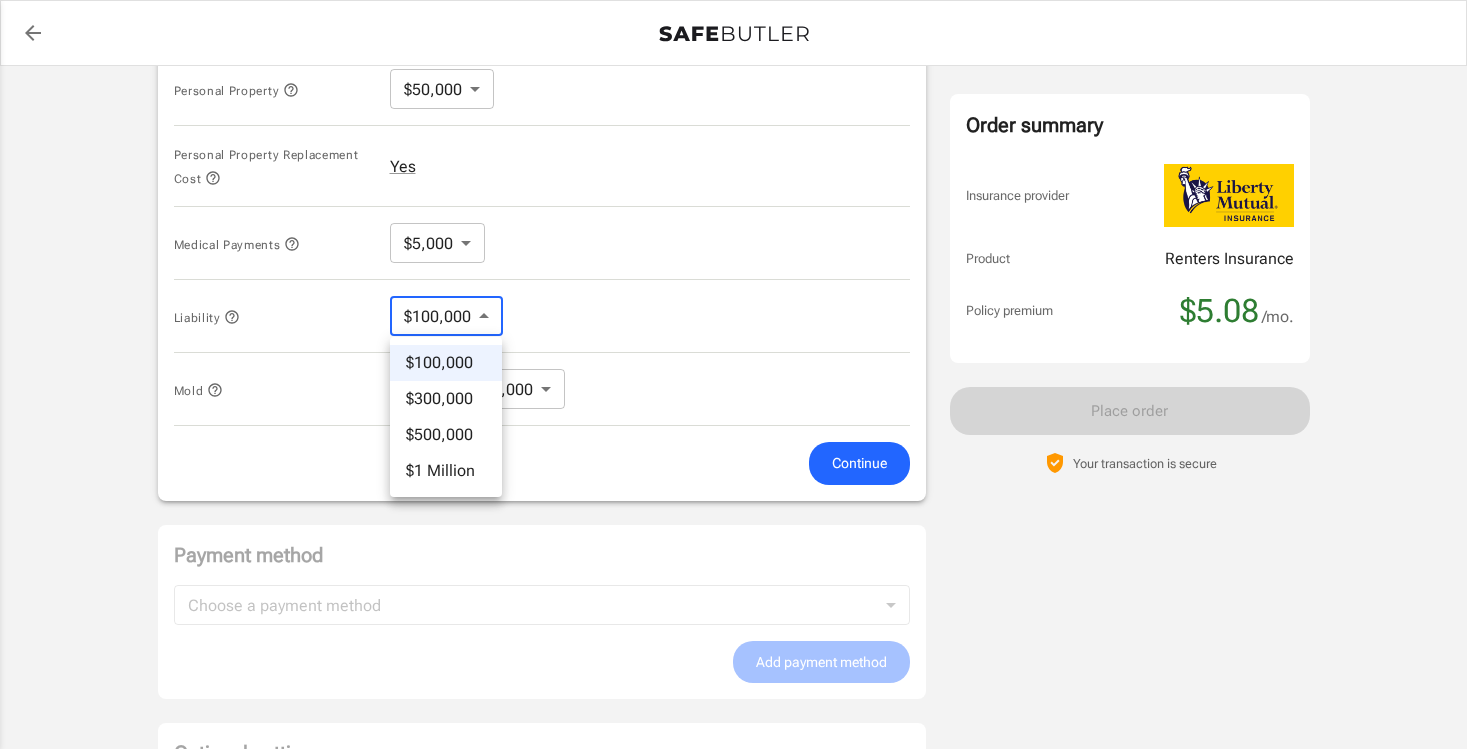 click on "$300,000" at bounding box center (446, 399) 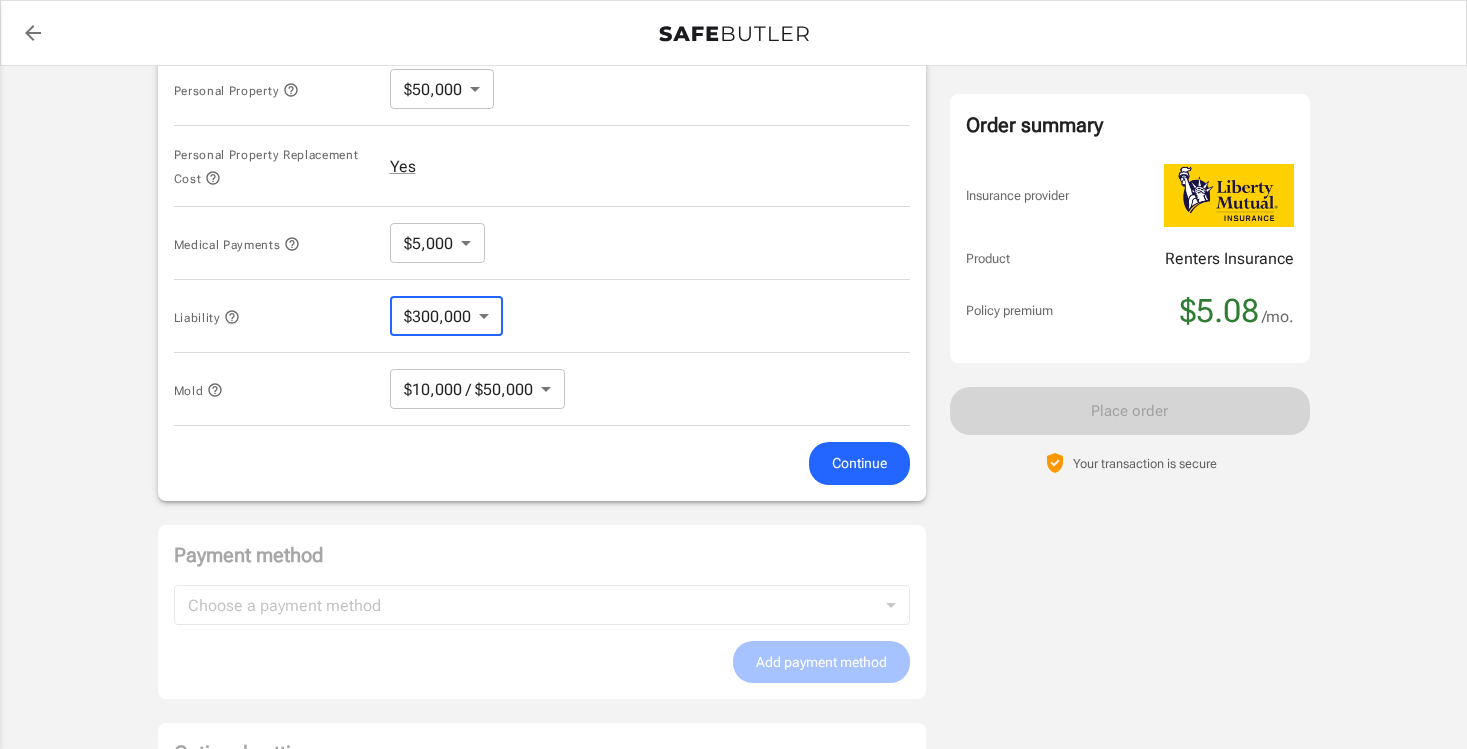 click 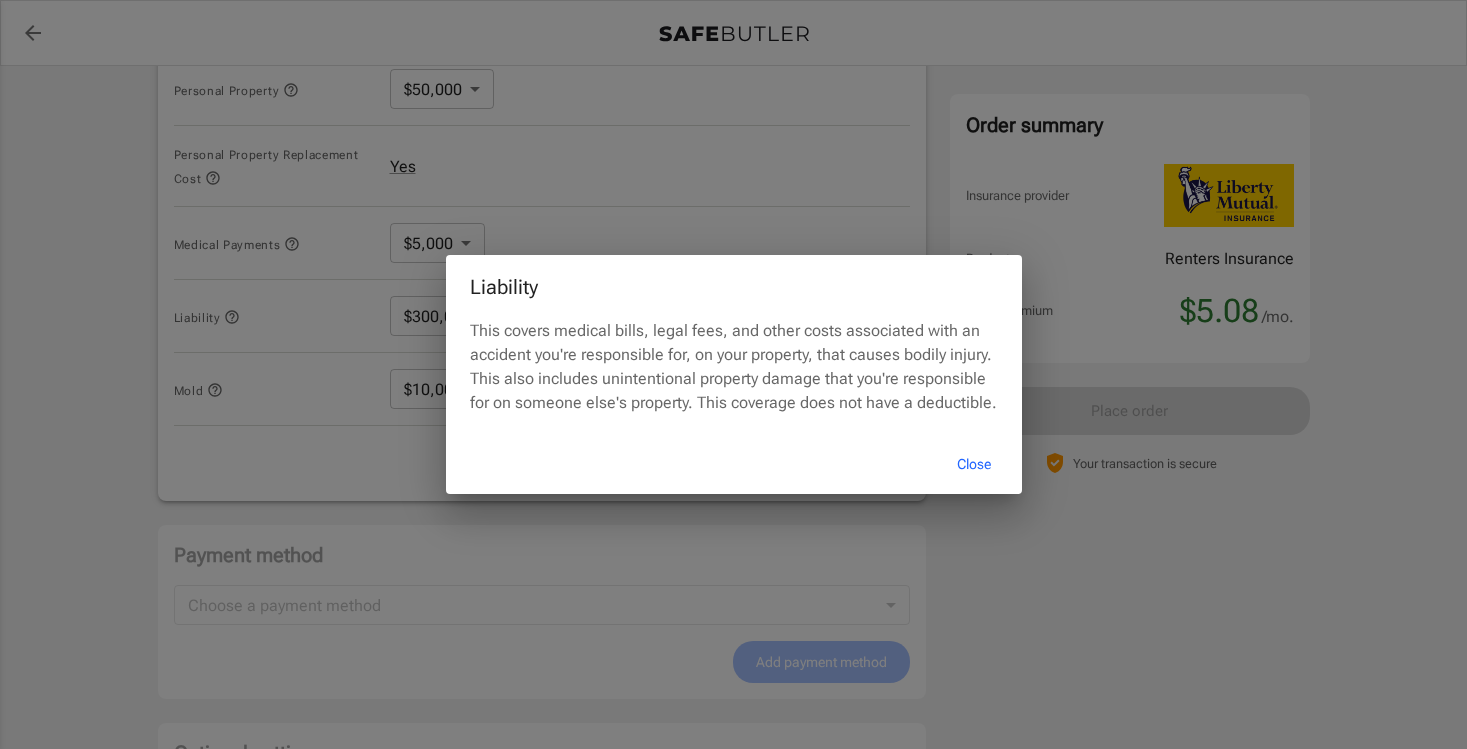 click on "Close" at bounding box center (974, 464) 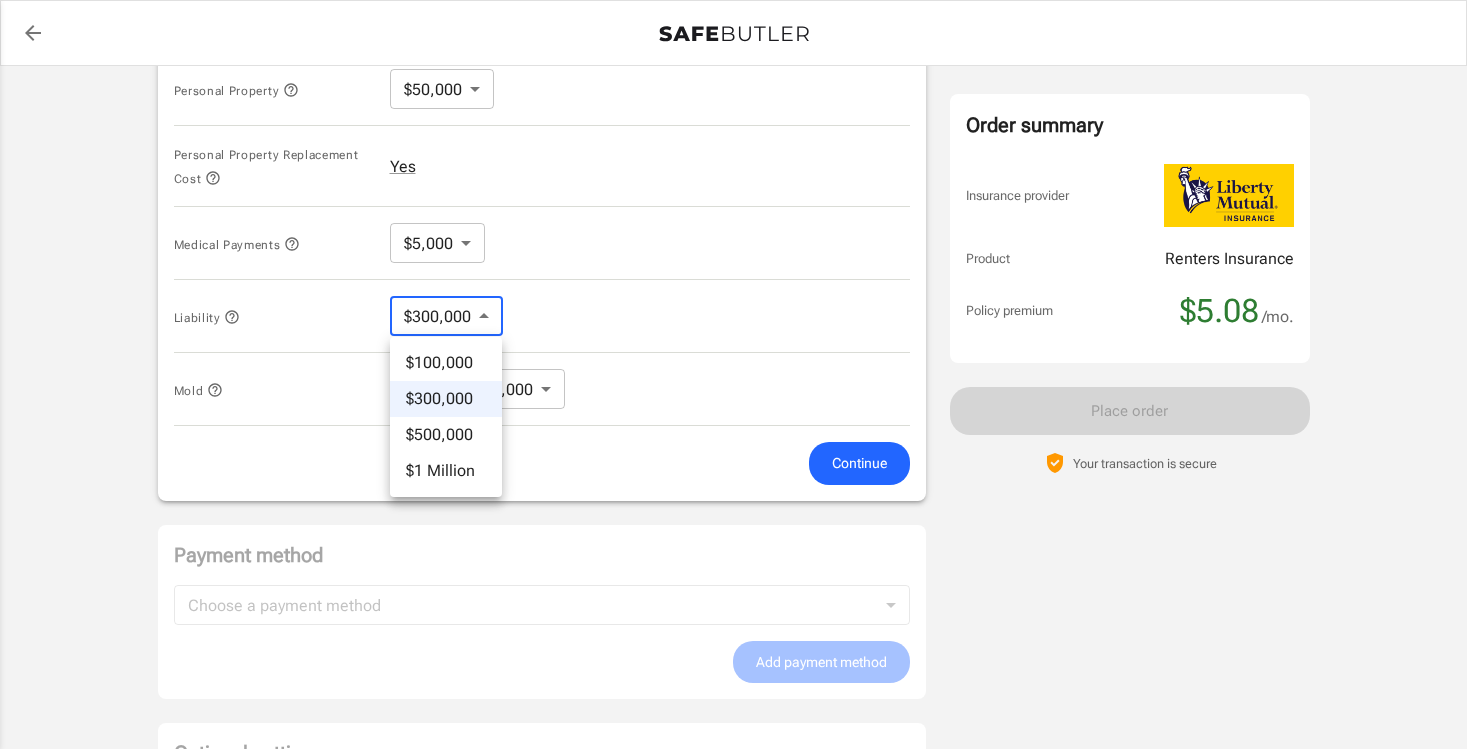 click on "Policy premium $ 5.08 /mo Liberty Mutual Renters Insurance [STREET_ADDRESS] Your address is standardized. [PERSON_NAME] Your spouse and live-in family are automatically covered.  Learn More Your details Policy start date [DATE] Email [EMAIL_ADDRESS][DOMAIN_NAME] Phone [PHONE_NUMBER] Building type Low rise (8 stories or less) Lived for over 6 months No Previous Address [STREET_ADDRESS] Change Coverage options Deductible   $500 Loss of Use   $1,000 Personal Property   $50,000 50000 ​ Personal Property Replacement Cost   Yes Medical Payments   $5,000 5000 ​ Liability   $300,000 300000 ​ Mold   $10,000 / $50,000 10000/50000 ​ Continue Payment method Choose a payment method ​ Choose a payment method Add payment method Optional settings Add landlord as interested party Order summary Insurance provider Product Renters Insurance Policy premium $5.08 /mo. Online purchase discount applied. Payment frequency   ." at bounding box center (733, -4) 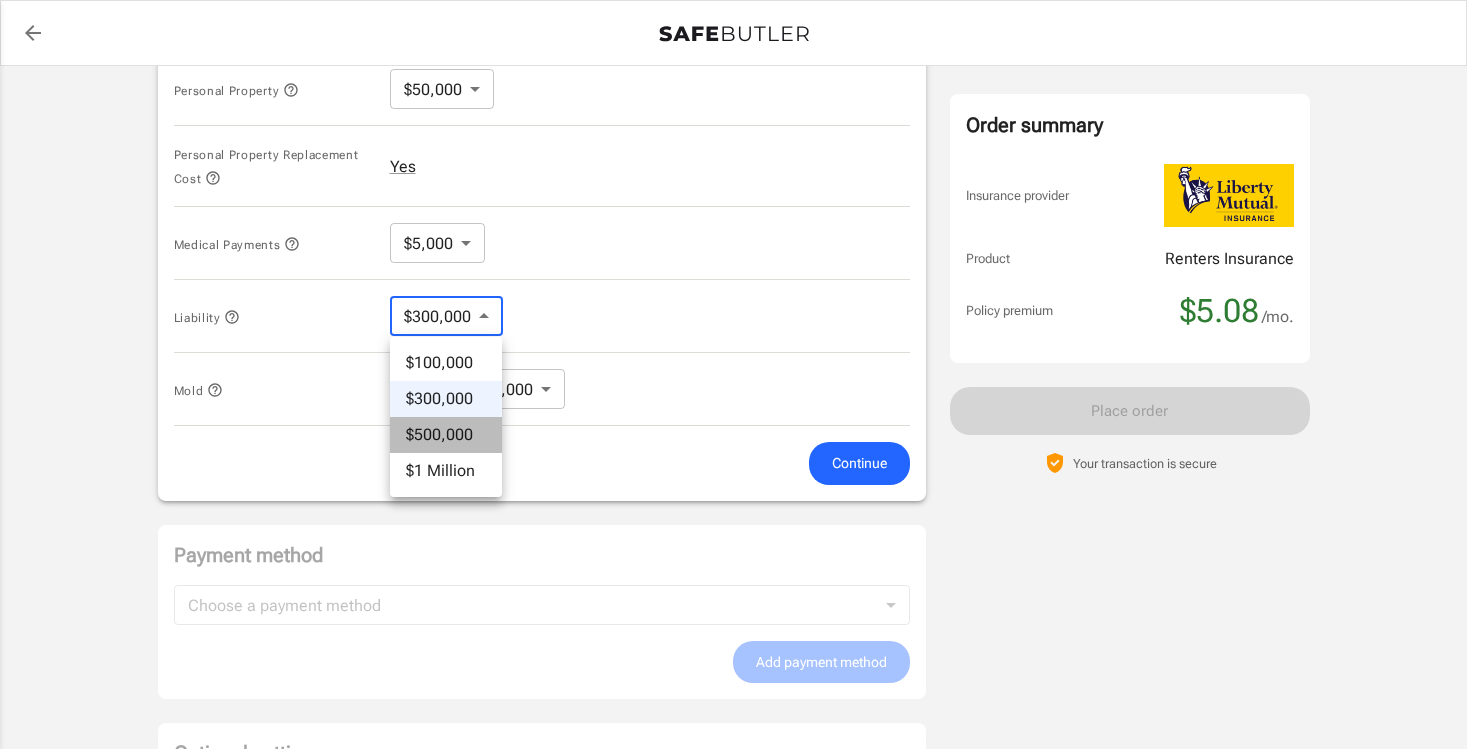 click on "$500,000" at bounding box center (446, 435) 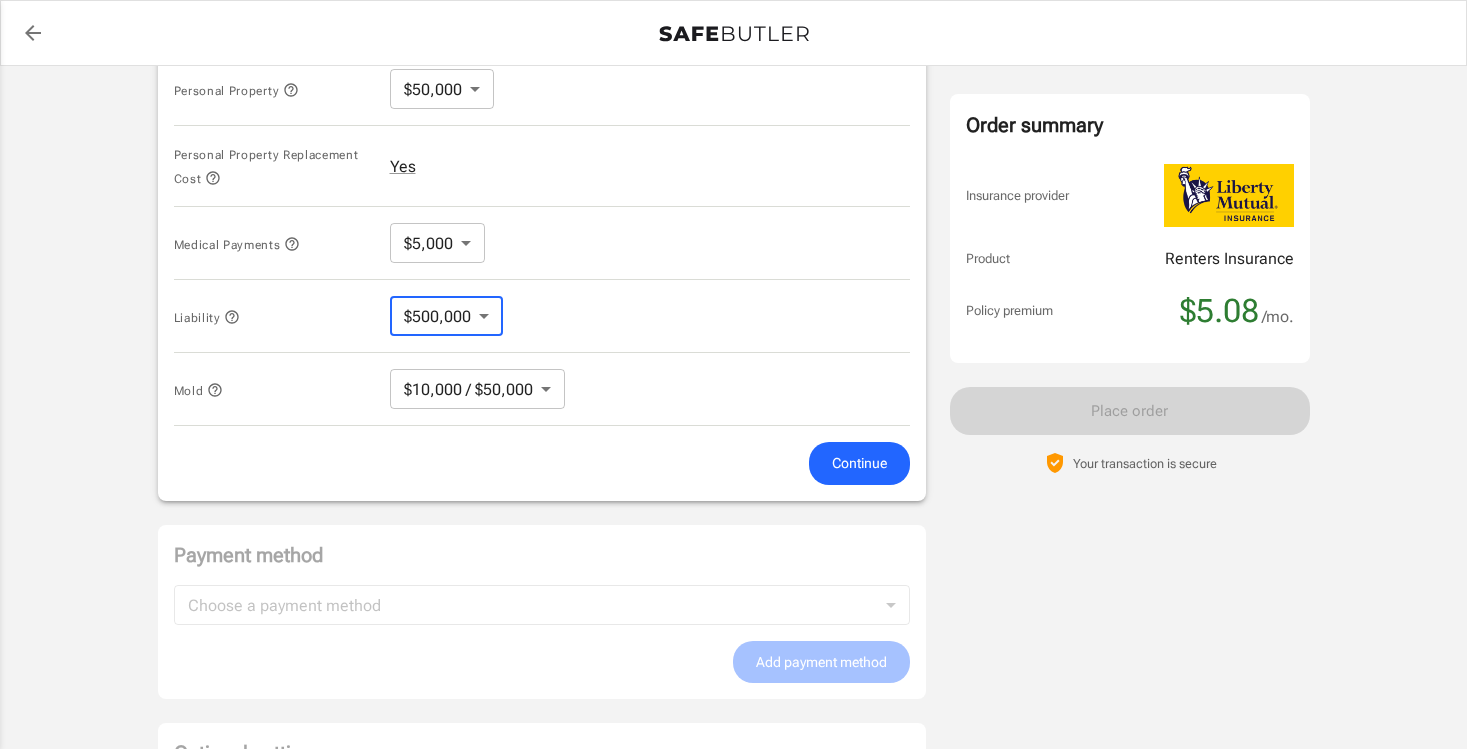 click on "Continue" at bounding box center (859, 463) 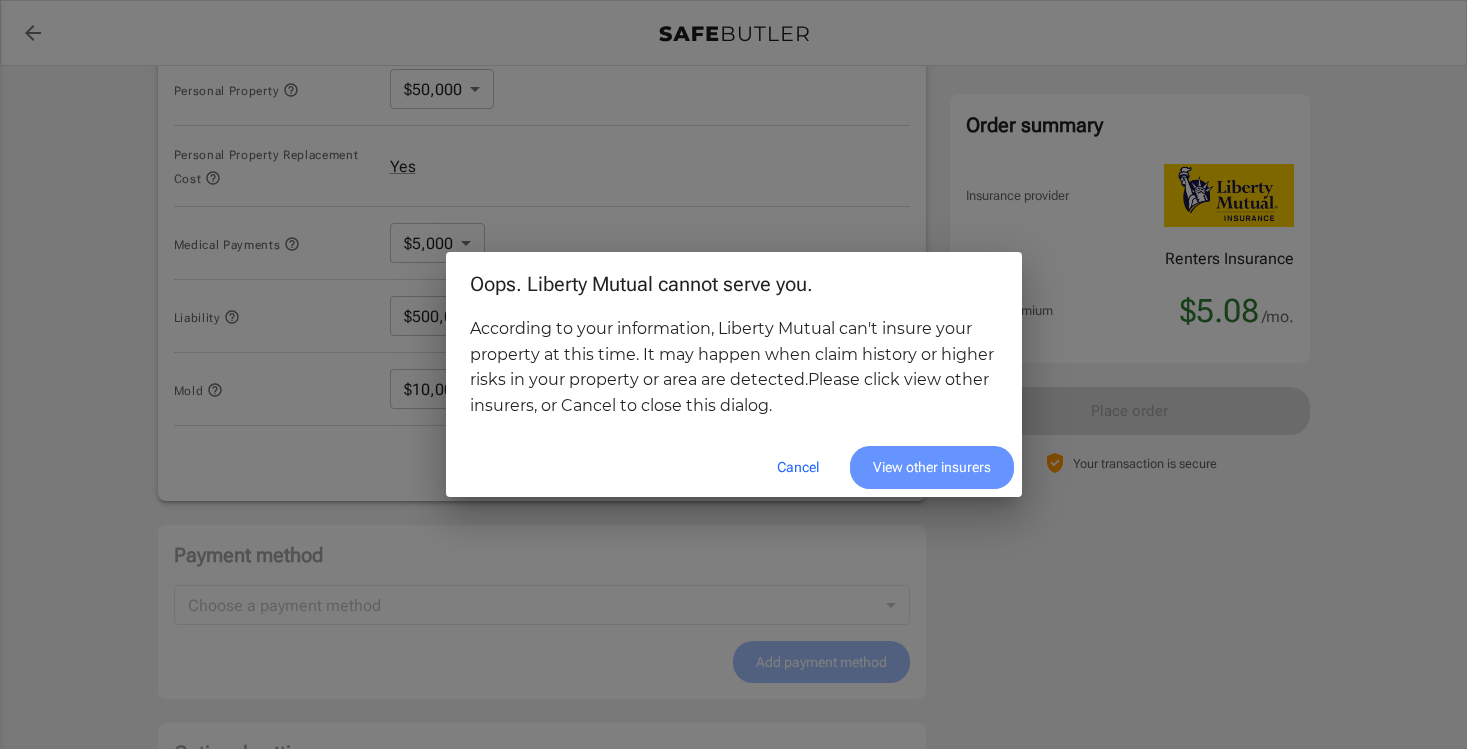 click on "View other insurers" at bounding box center (932, 467) 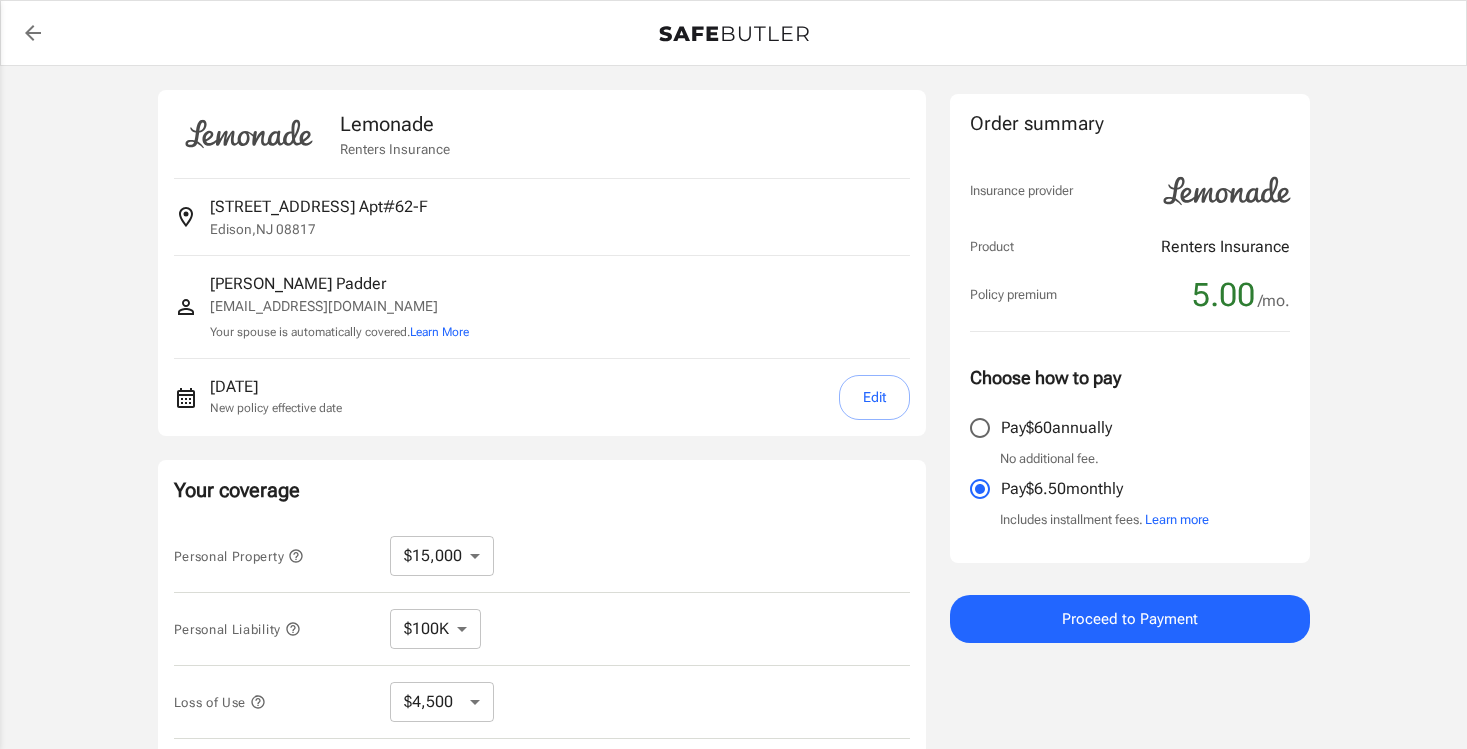 select on "15000" 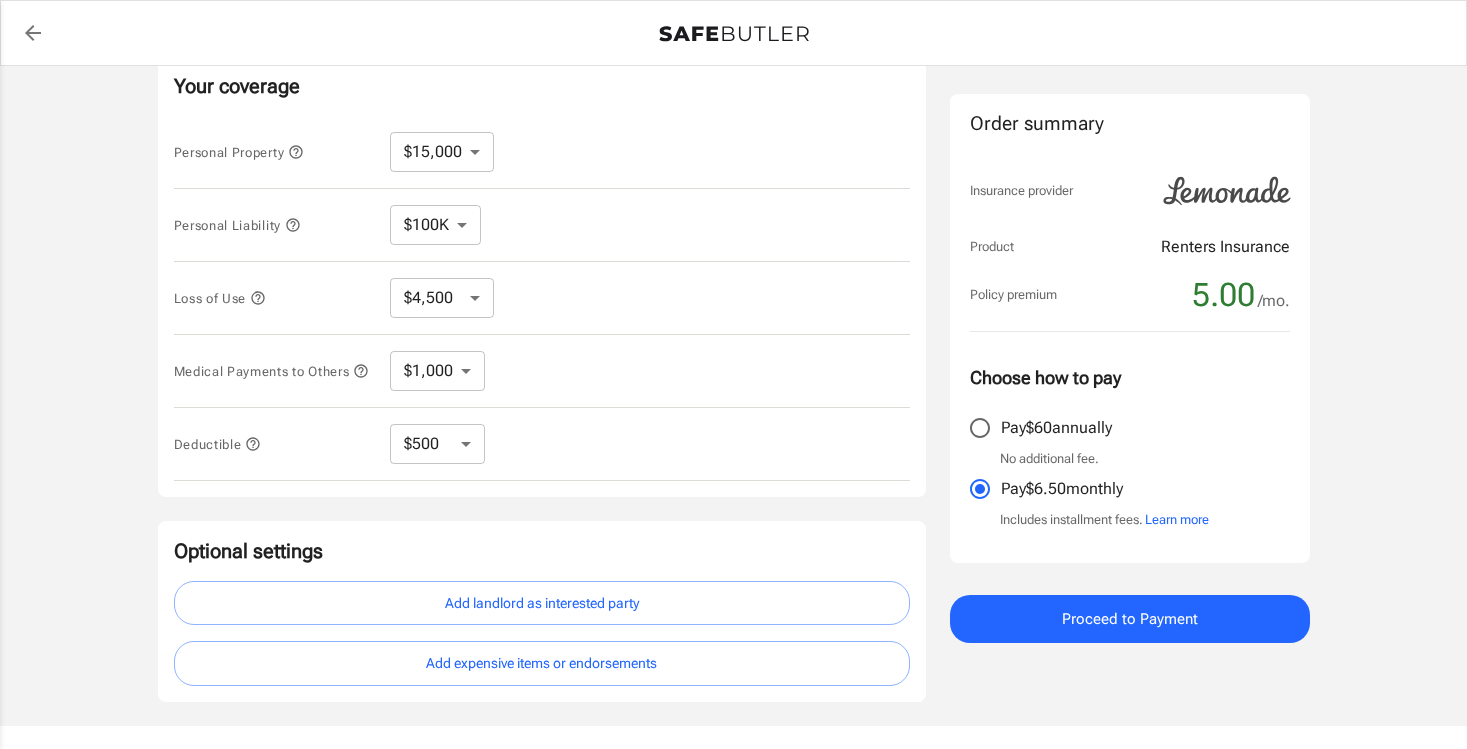 scroll, scrollTop: 393, scrollLeft: 0, axis: vertical 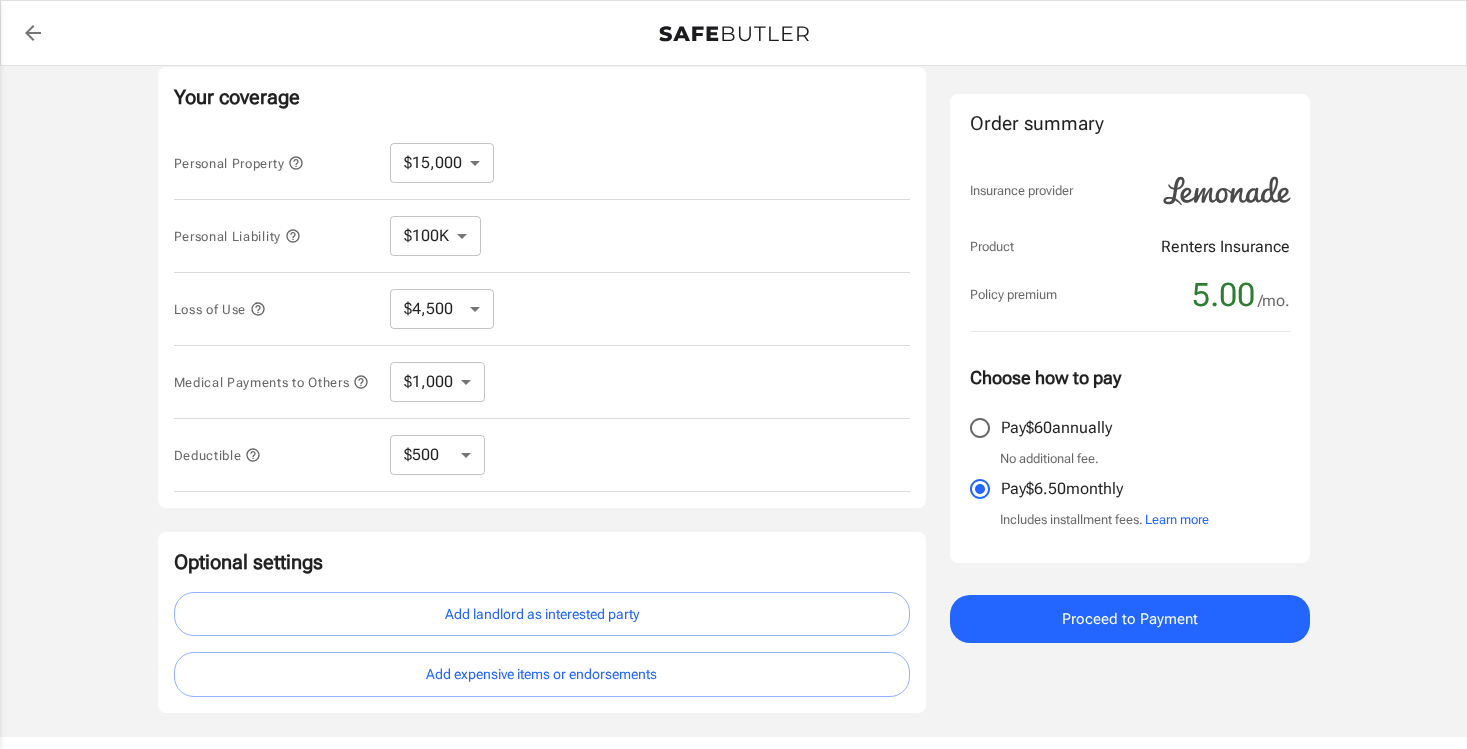 click 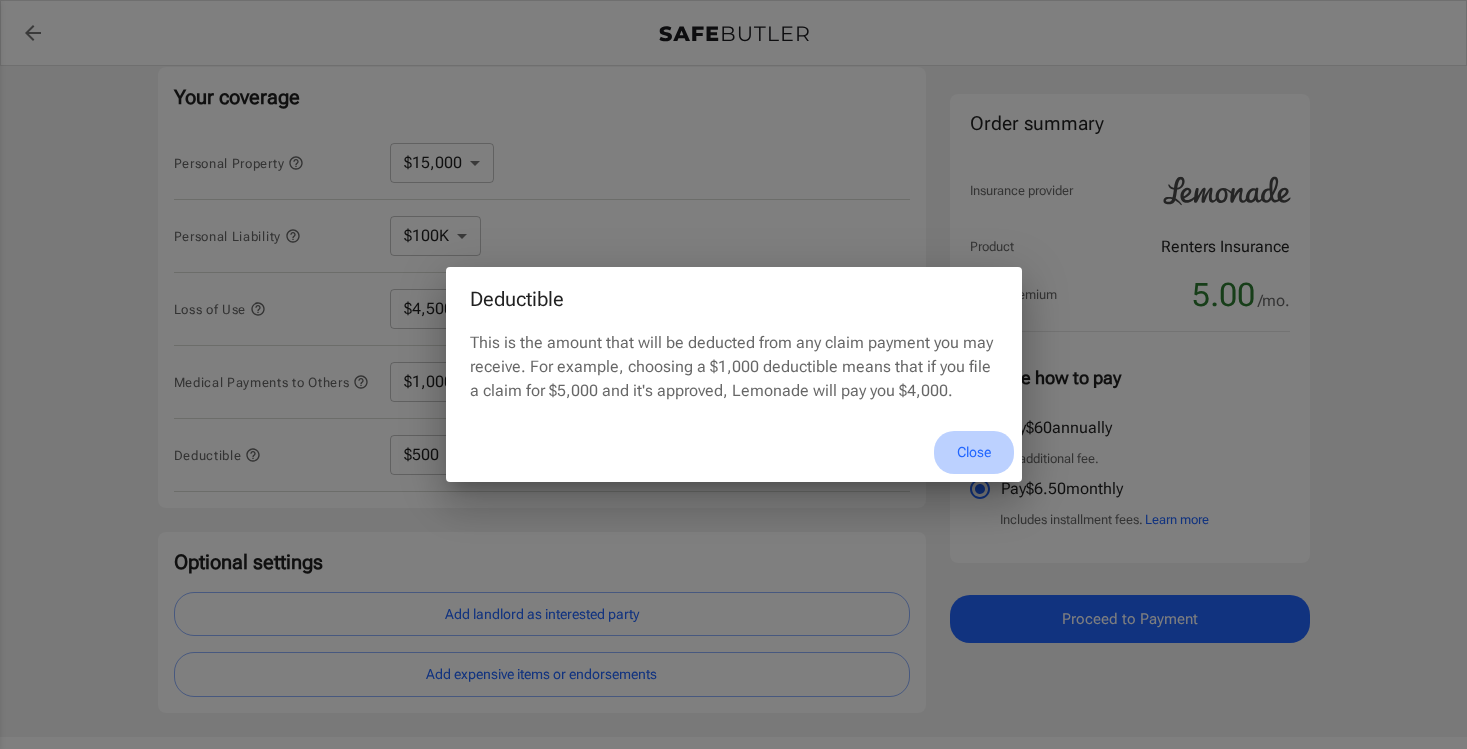 click on "Close" at bounding box center (974, 452) 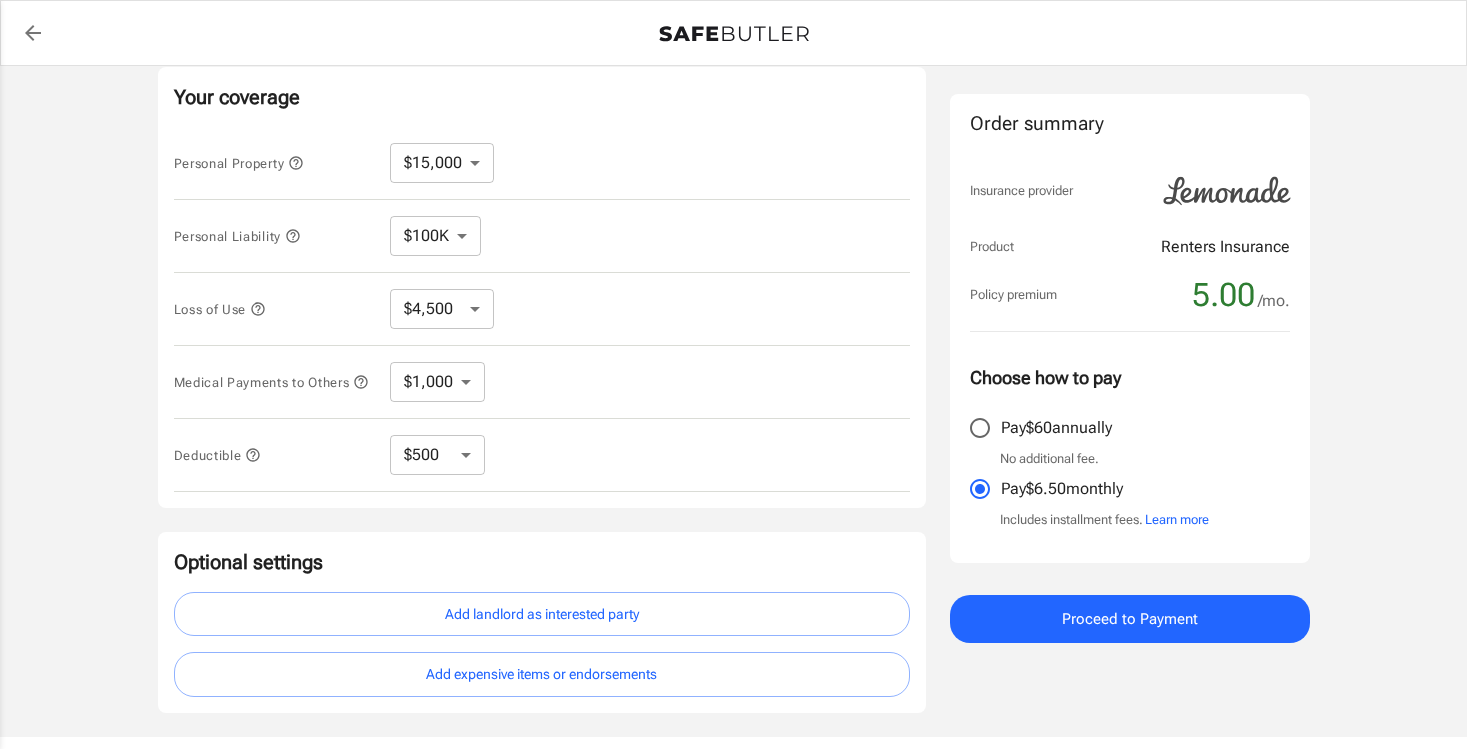 click 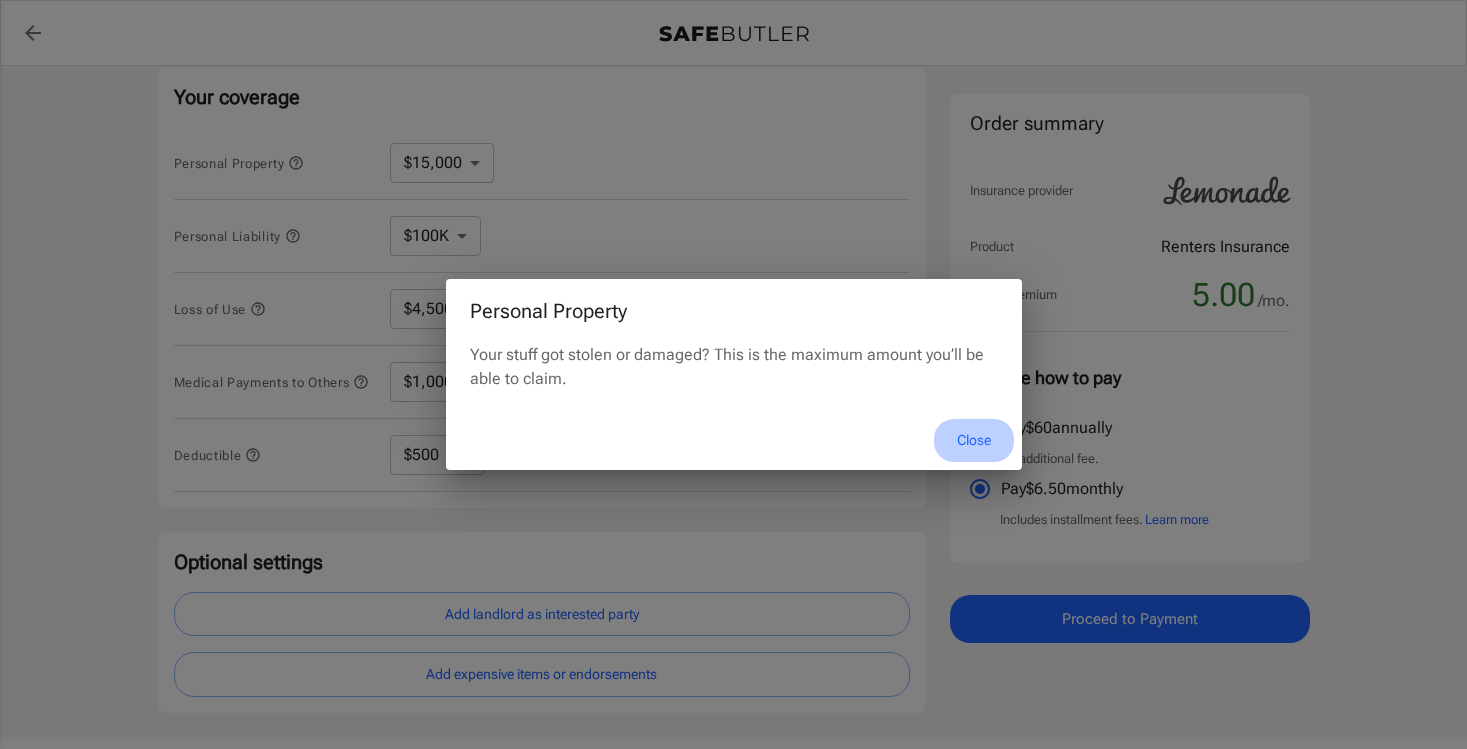 click on "Close" at bounding box center (974, 440) 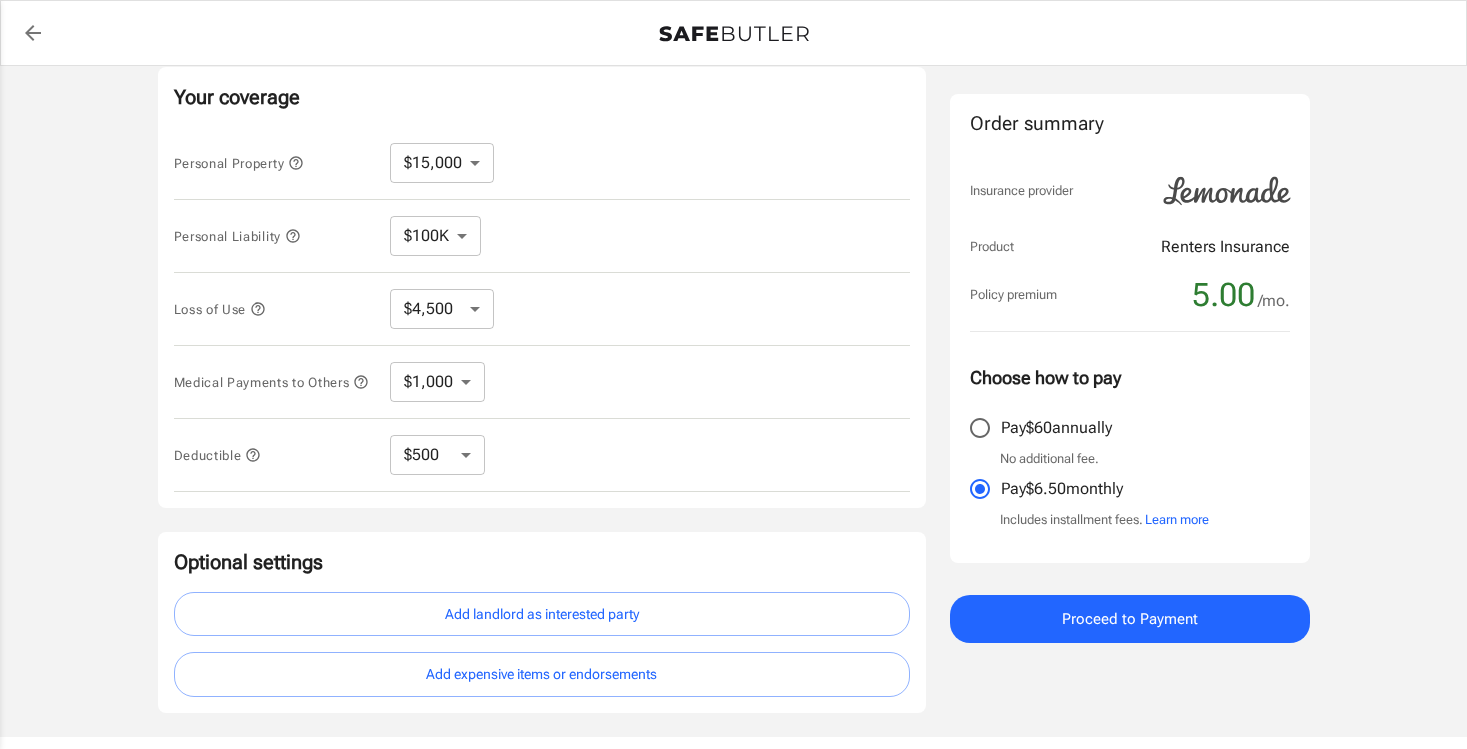 click on "$10,000 $15,000 $20,000 $25,000 $30,000 $40,000 $50,000 $100K $150K $200K $250K" at bounding box center [442, 163] 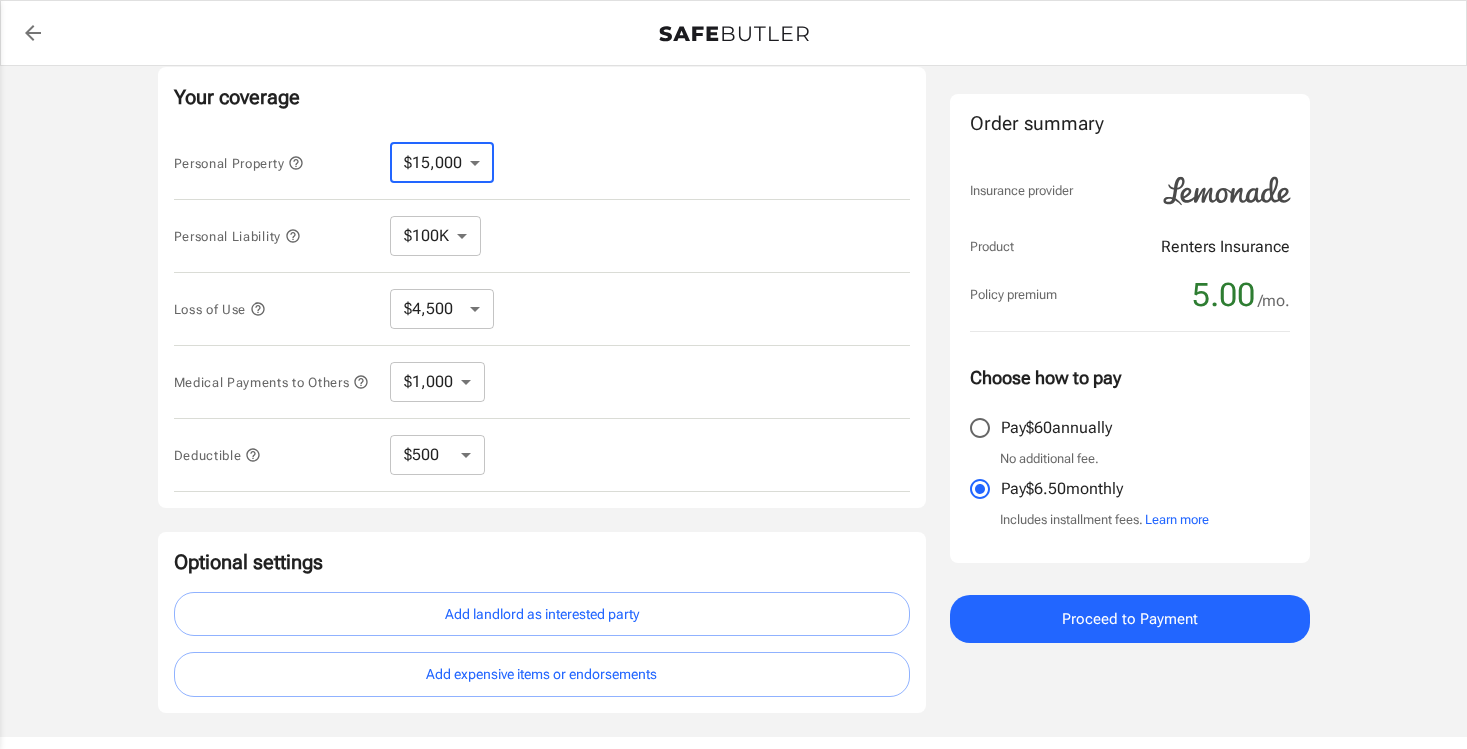select on "25000" 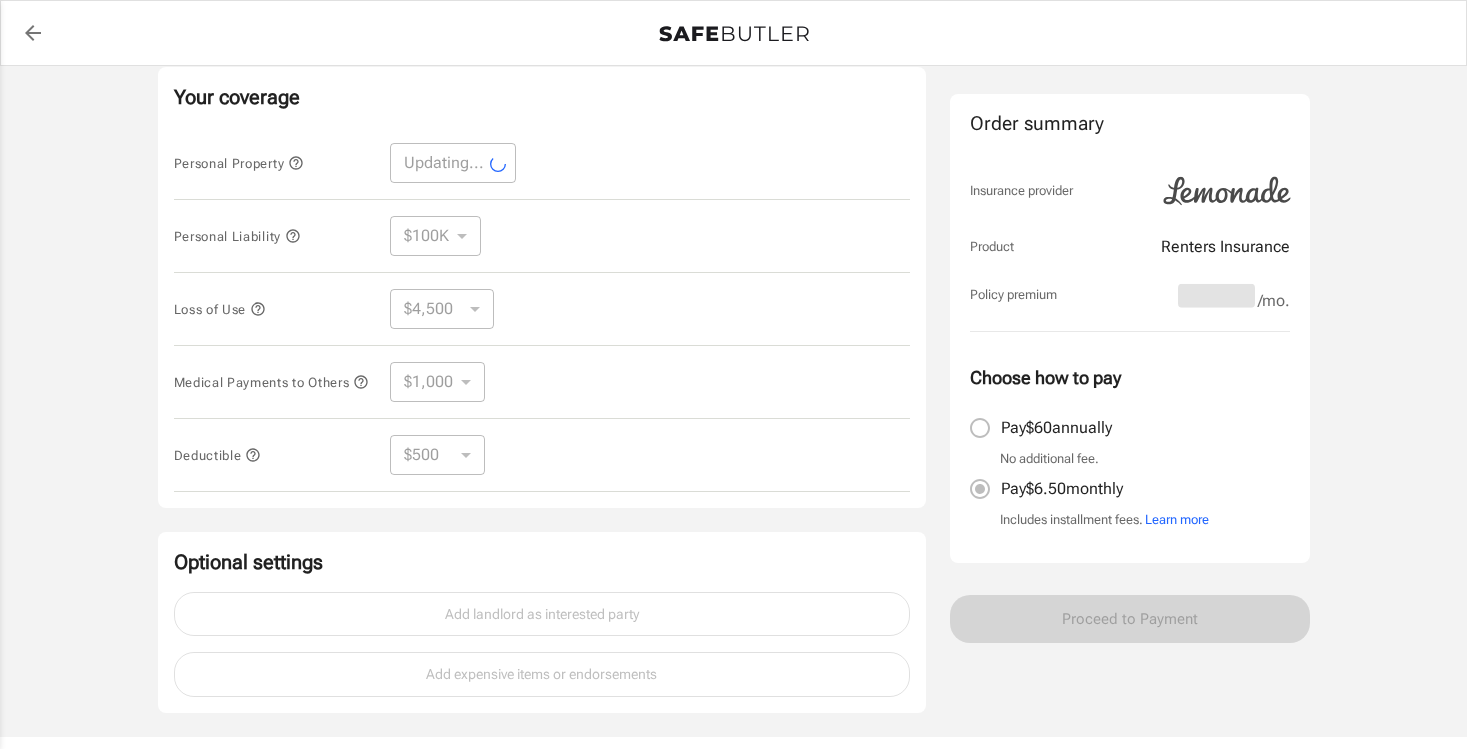 select on "25000" 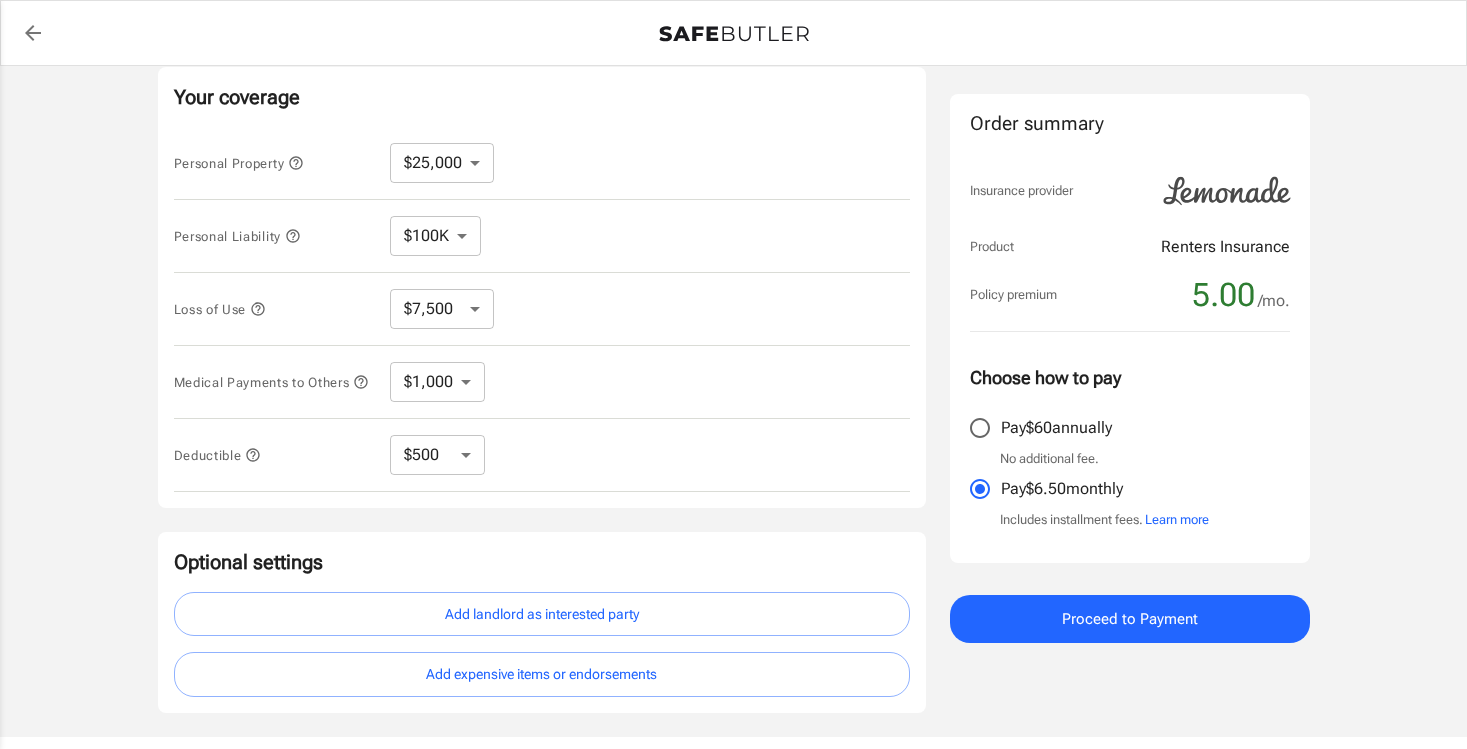 click 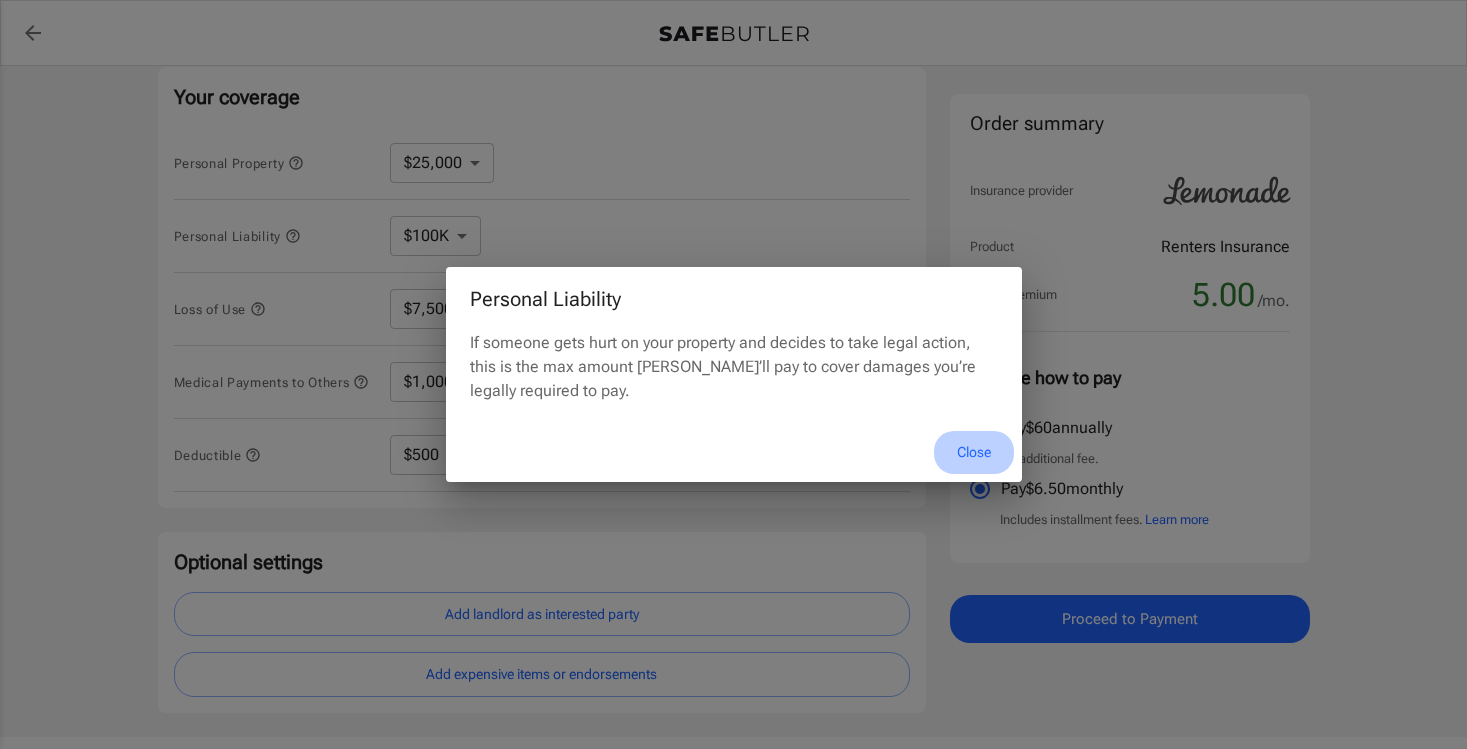 click on "Close" at bounding box center (974, 452) 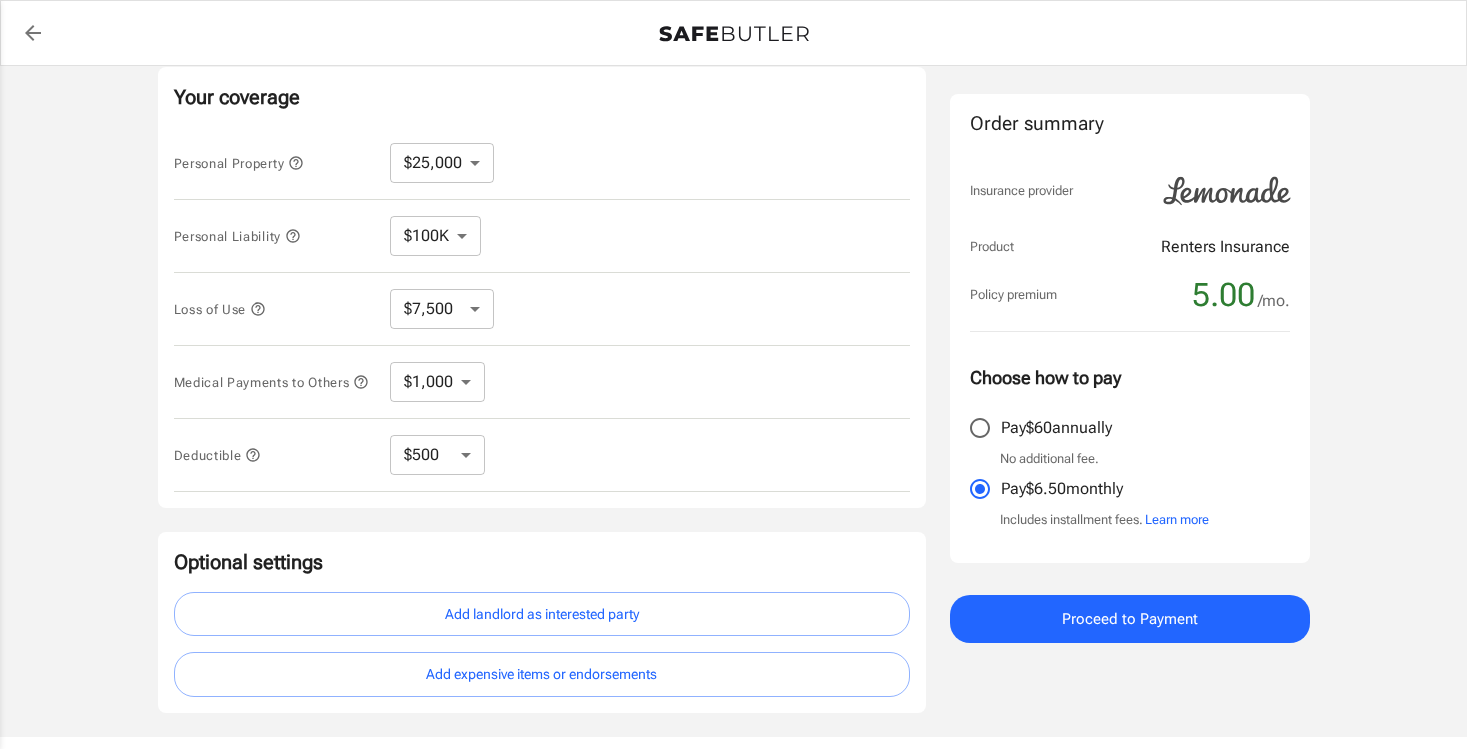click on "$250 $500 $1,000 $2,500" at bounding box center (437, 455) 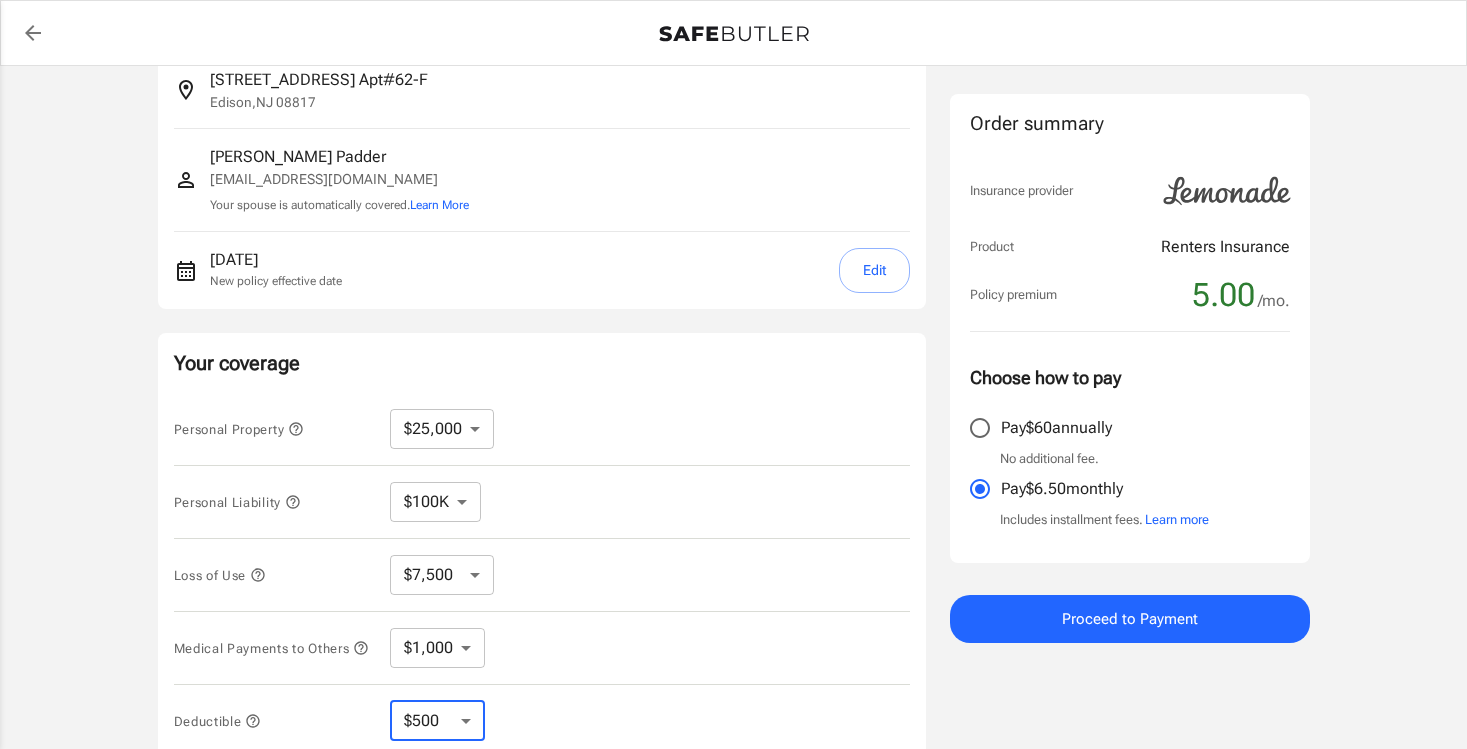 scroll, scrollTop: 149, scrollLeft: 0, axis: vertical 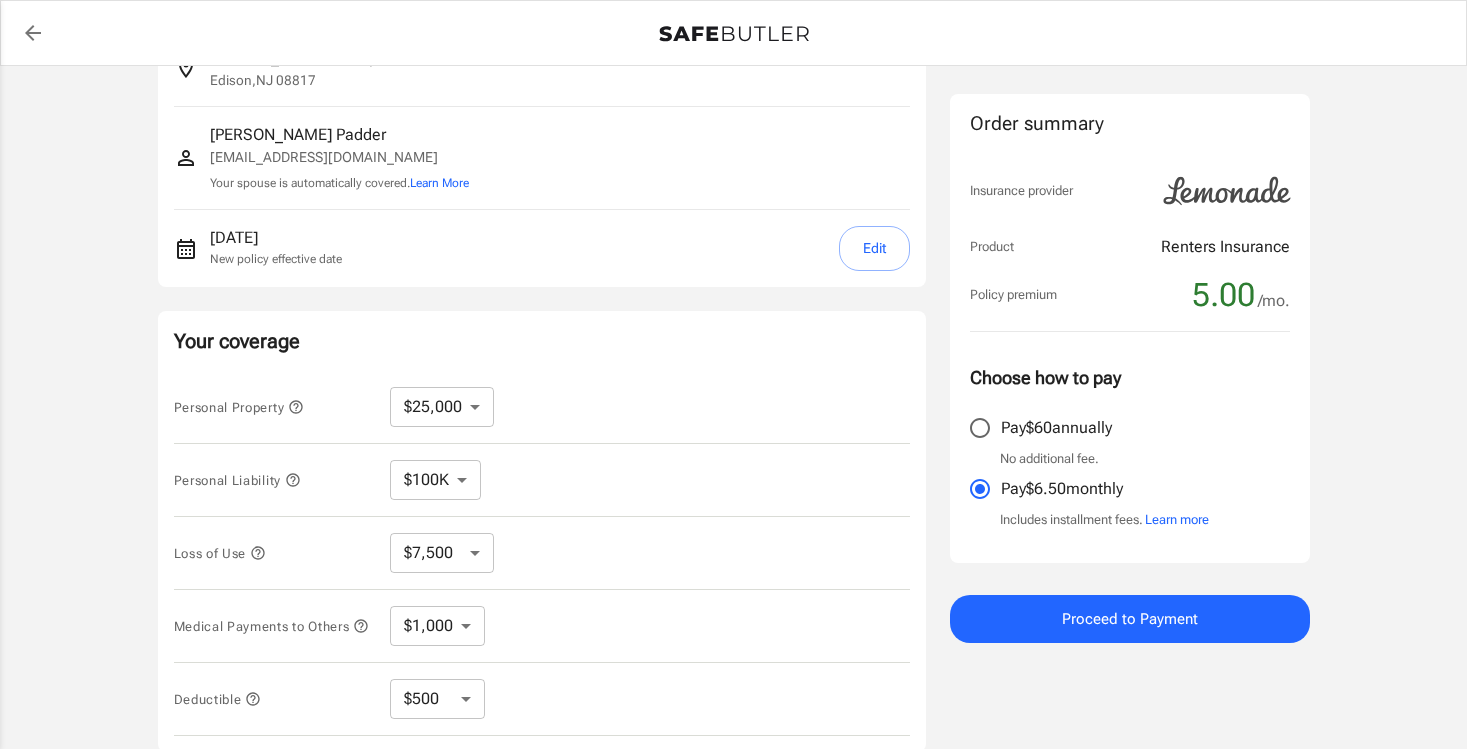 click 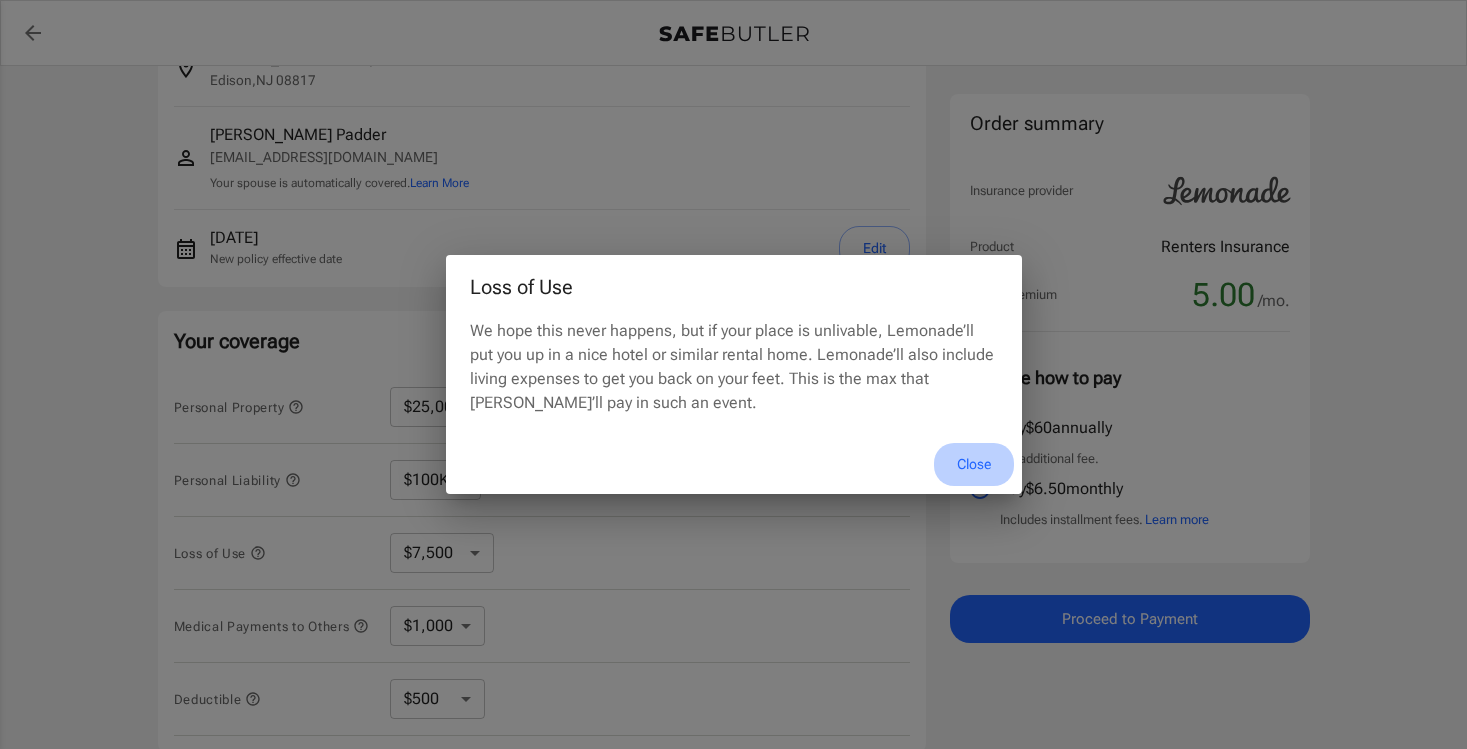 click on "Close" at bounding box center [974, 464] 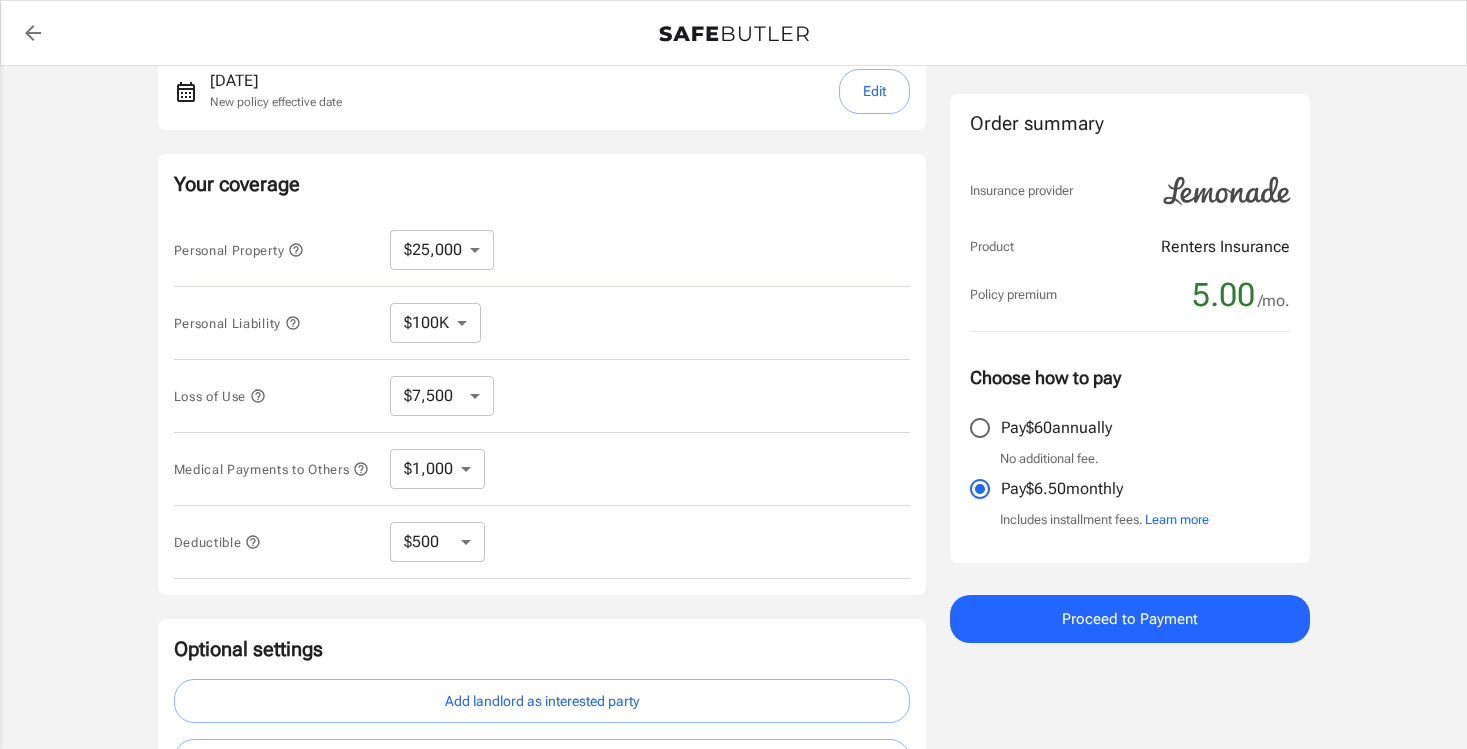 scroll, scrollTop: 309, scrollLeft: 0, axis: vertical 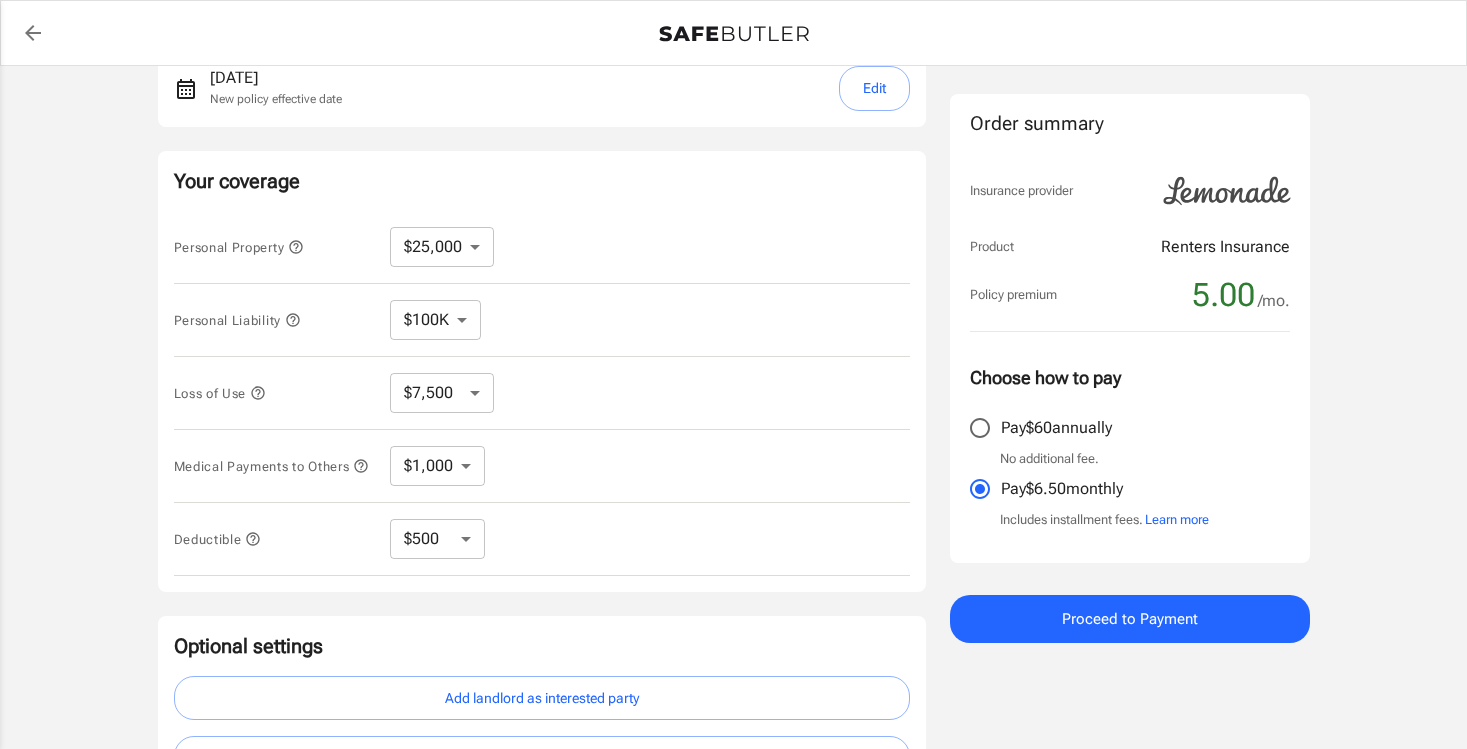 click 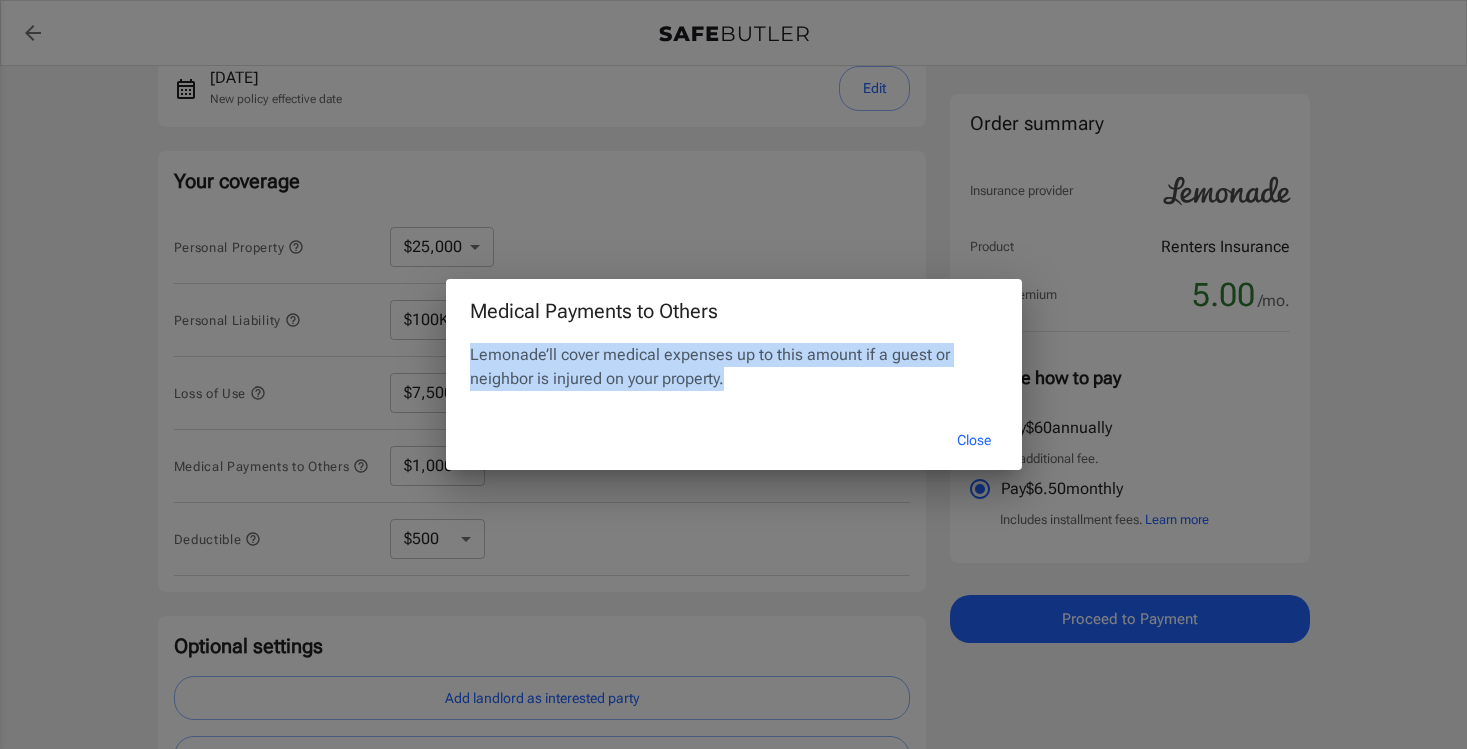 drag, startPoint x: 727, startPoint y: 383, endPoint x: 475, endPoint y: 358, distance: 253.23705 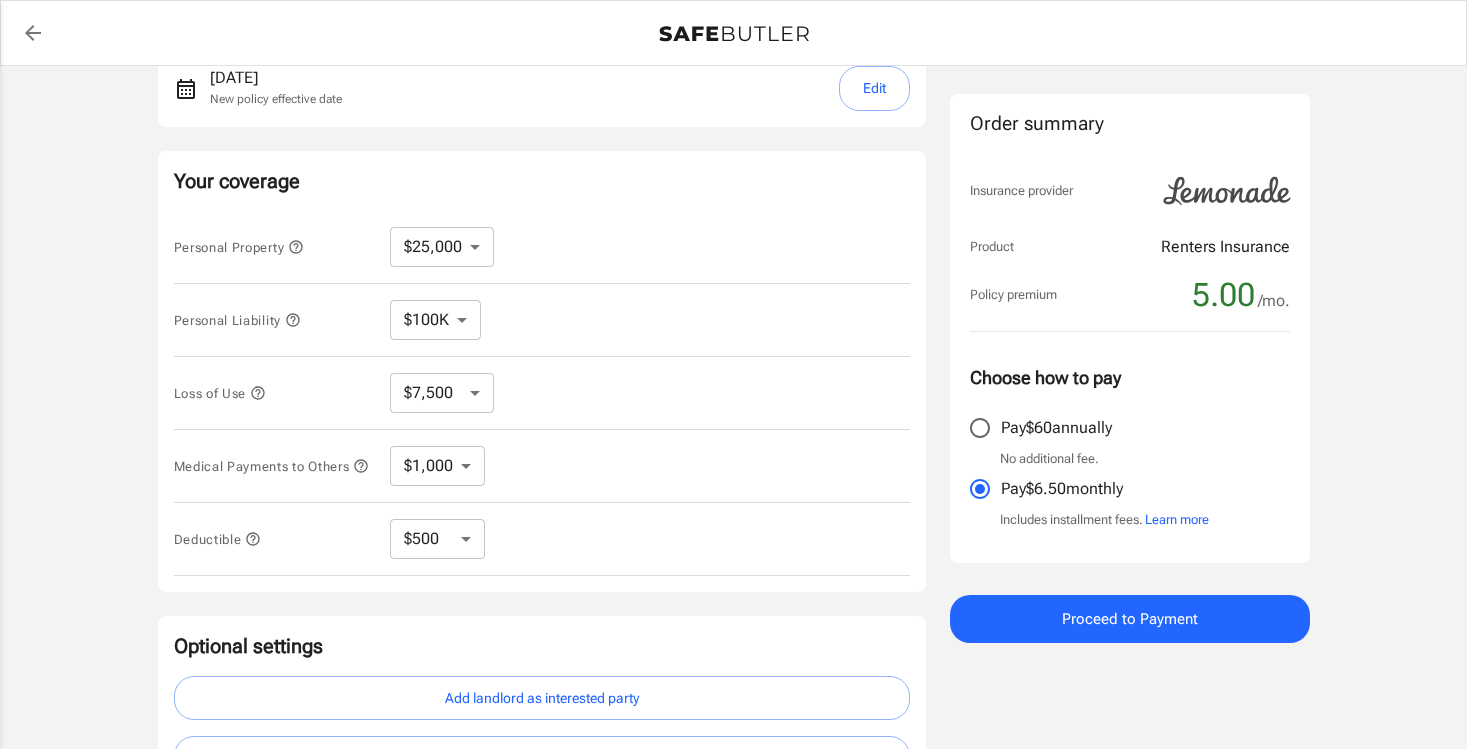 click on "$250 $500 $1,000 $2,500" at bounding box center (437, 539) 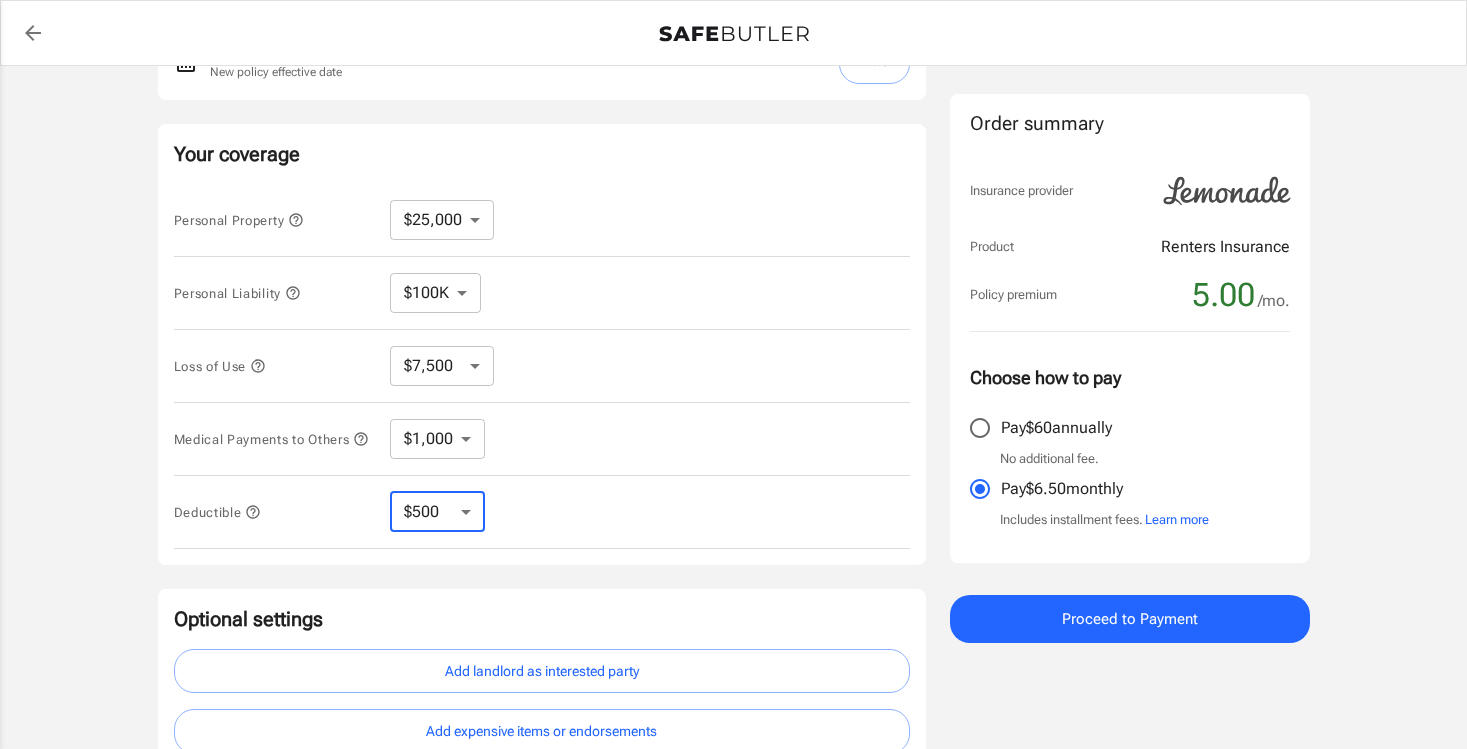 scroll, scrollTop: 332, scrollLeft: 0, axis: vertical 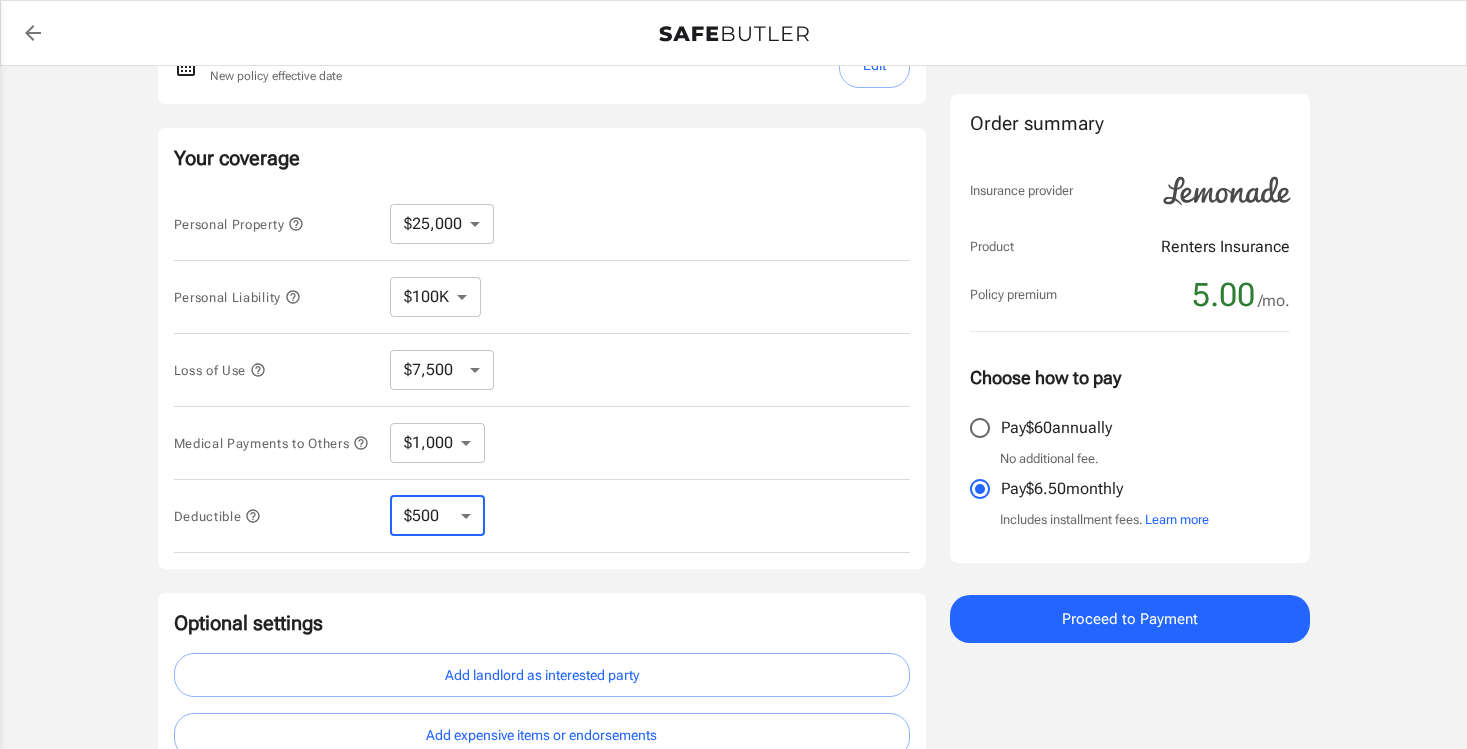click 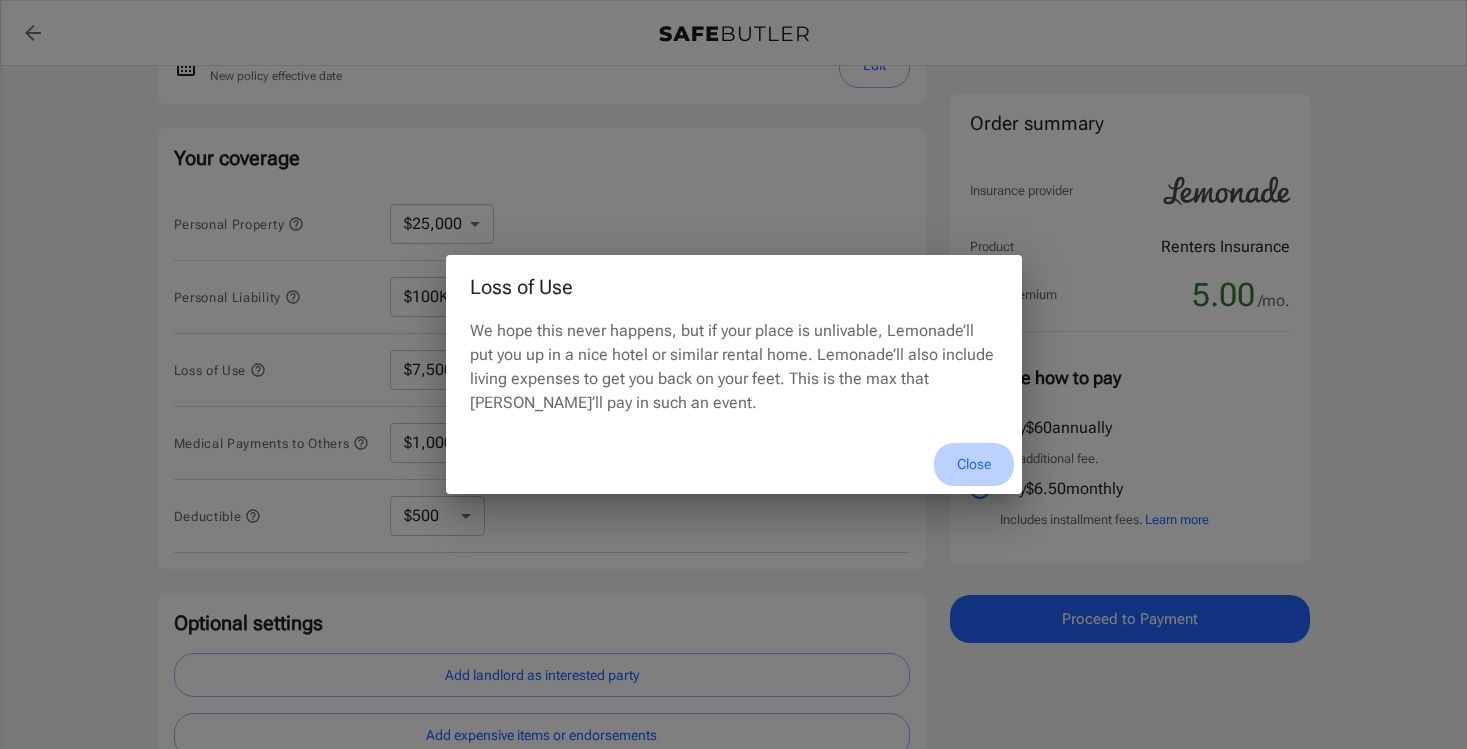 click on "Close" at bounding box center [974, 464] 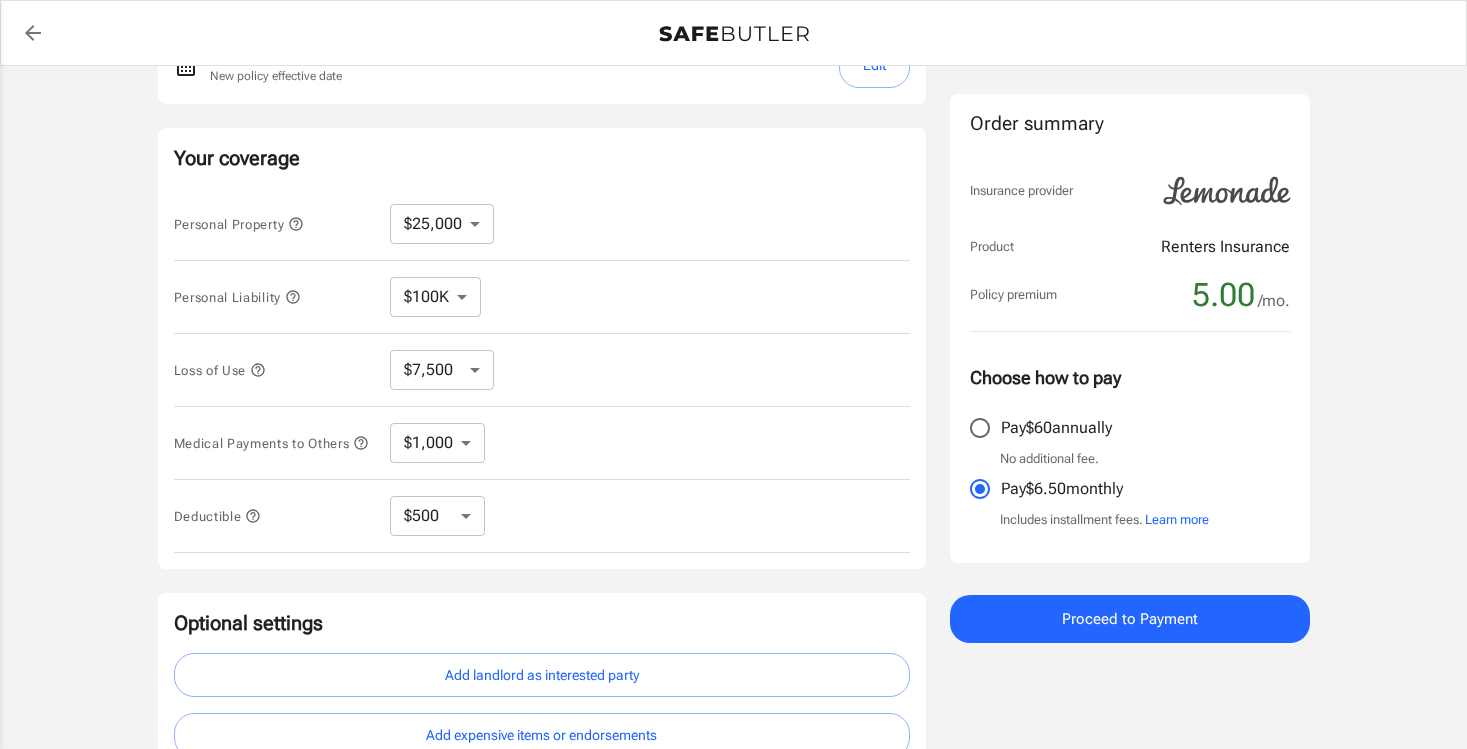 click on "$7,500 $13,500 $19,500 $28,500 $43,500 $64,500 $94,500 $136K $200K" at bounding box center [442, 370] 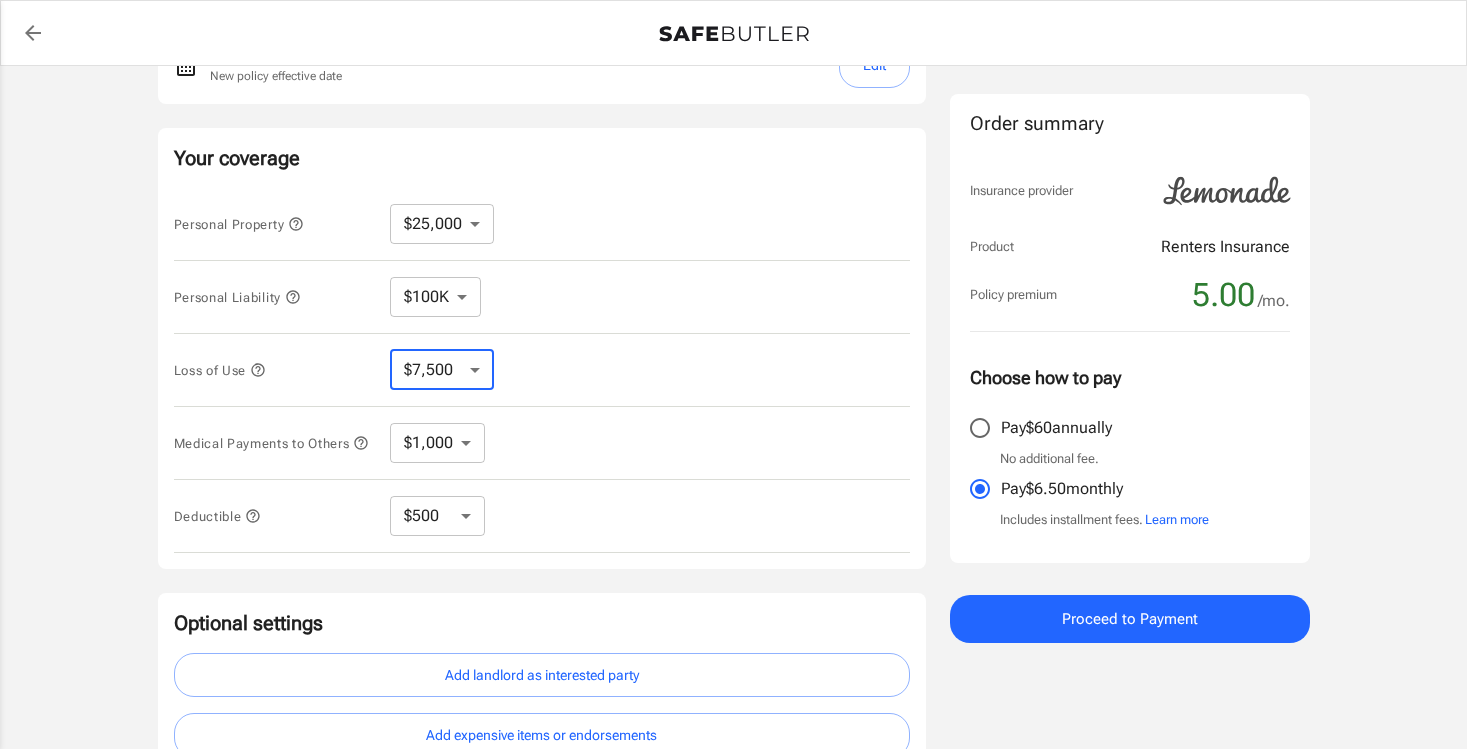 select on "199500" 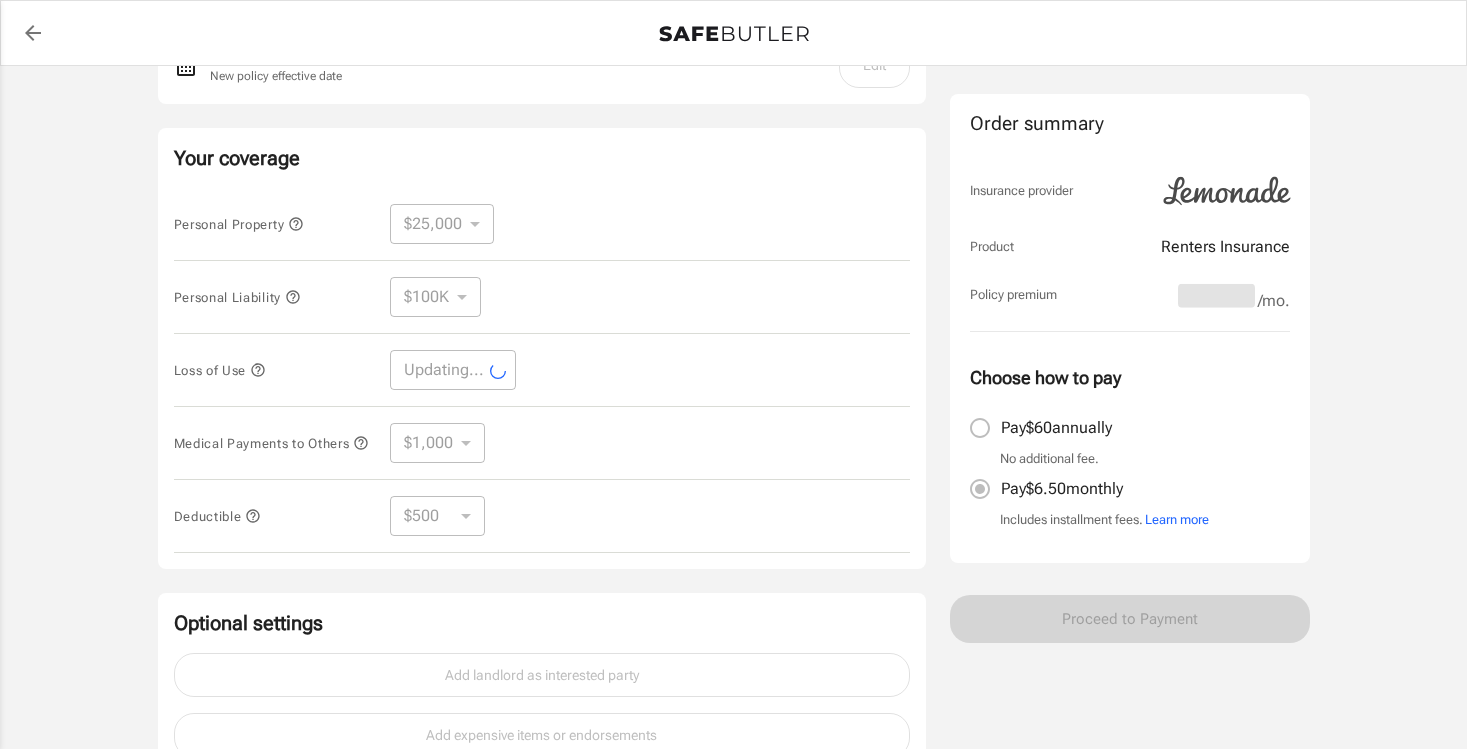 select on "199500" 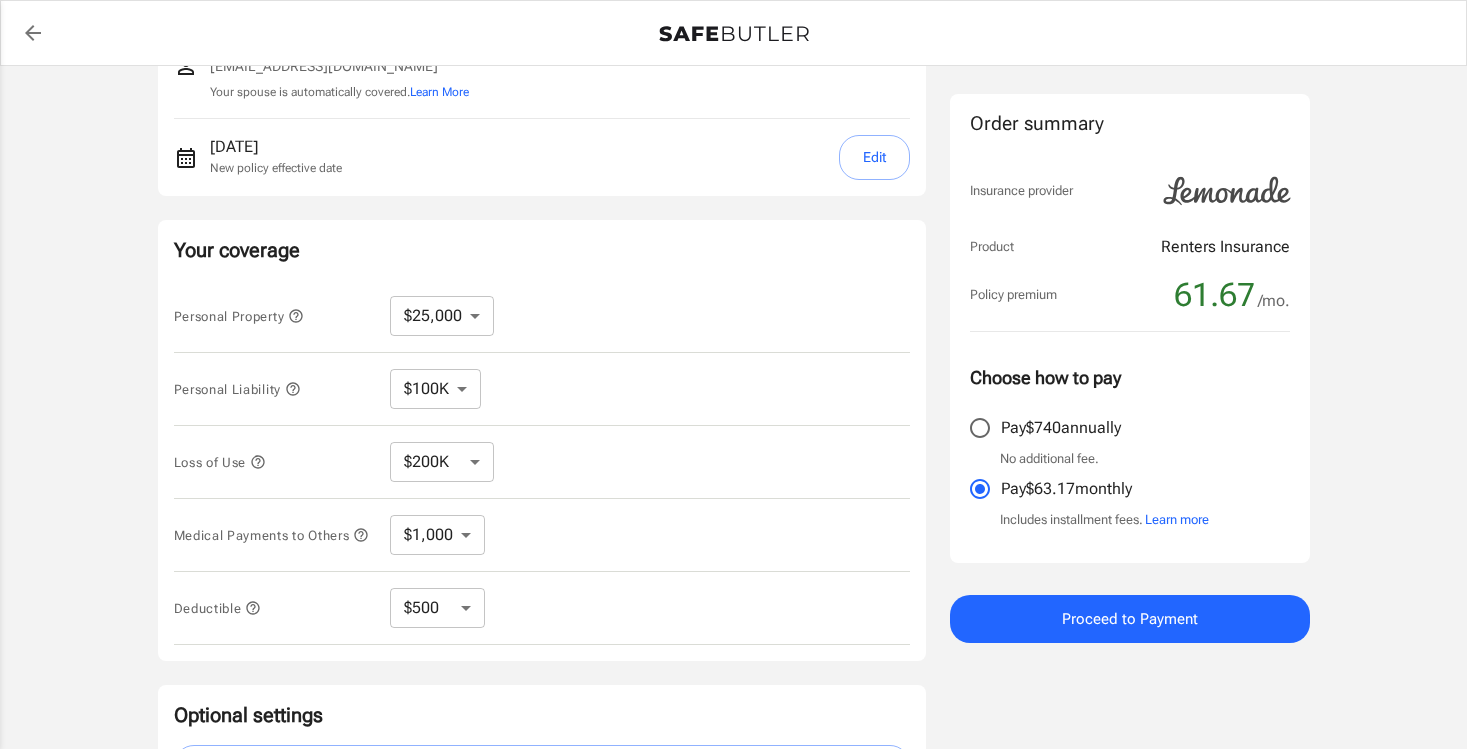 scroll, scrollTop: 0, scrollLeft: 0, axis: both 